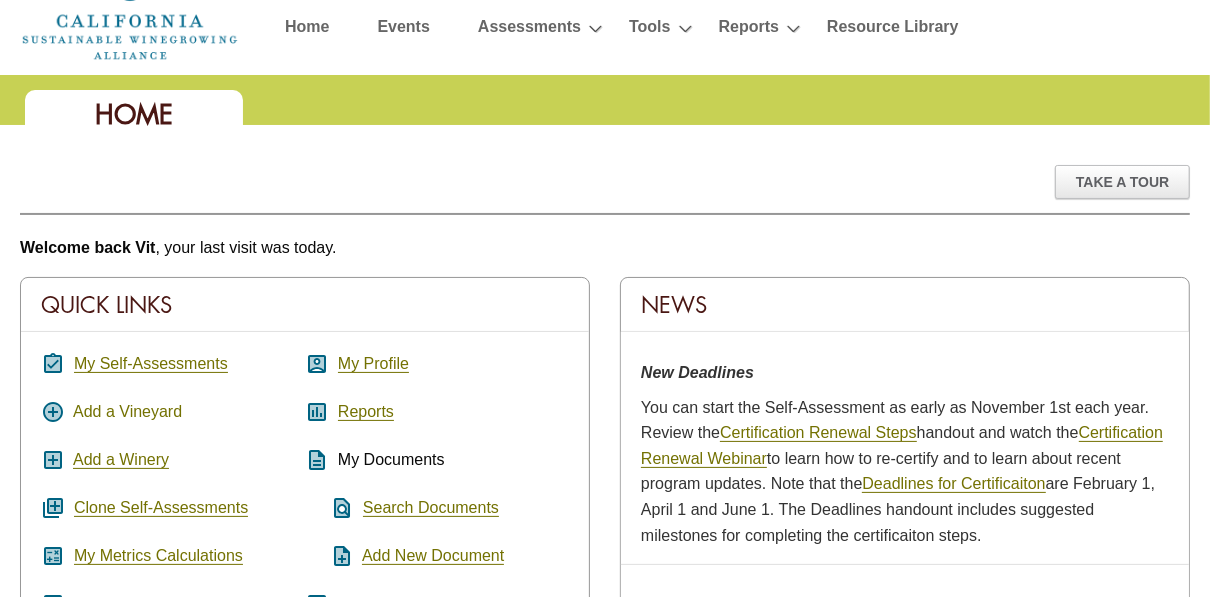 scroll, scrollTop: 160, scrollLeft: 0, axis: vertical 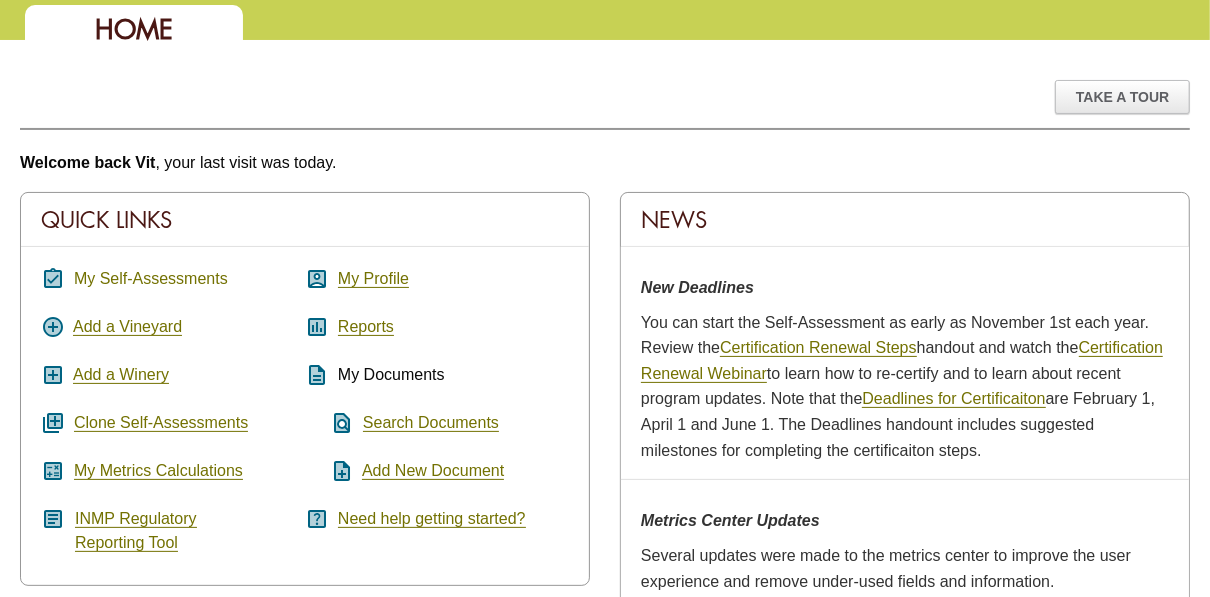click on "My Self-Assessments" at bounding box center (151, 279) 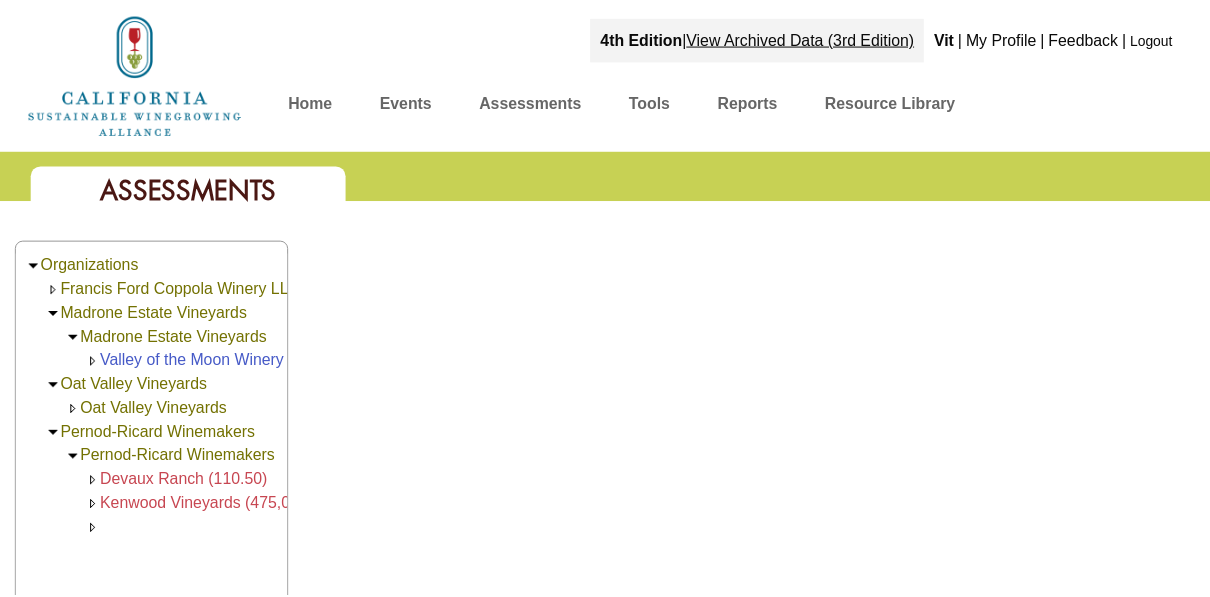 scroll, scrollTop: 0, scrollLeft: 0, axis: both 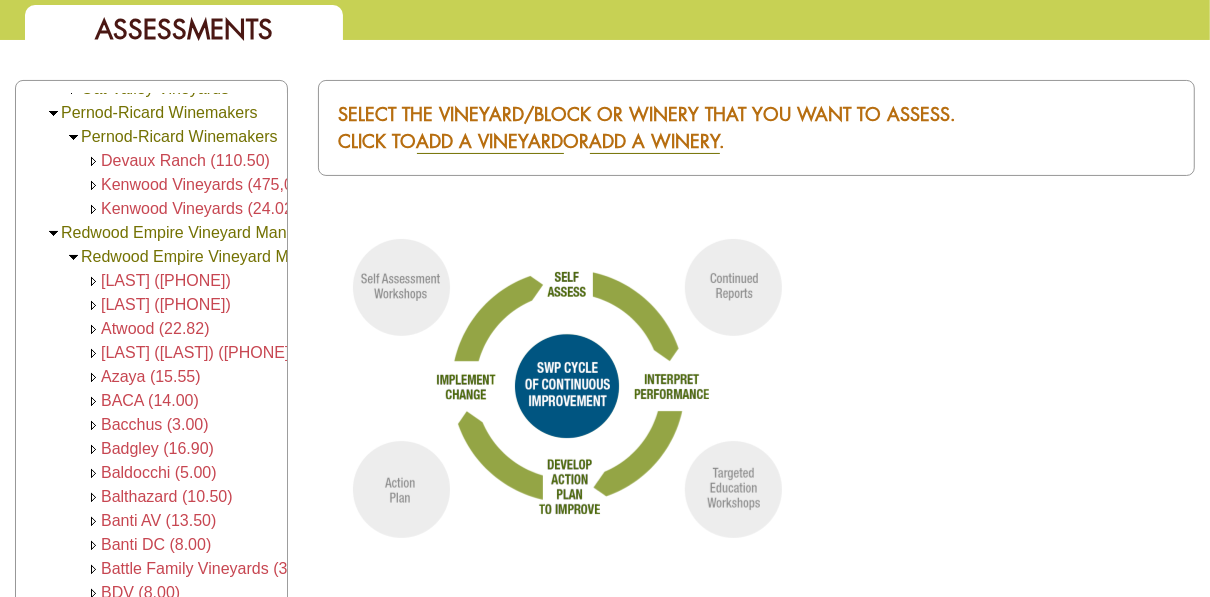 click on "Atwood (22.82)" at bounding box center (155, 328) 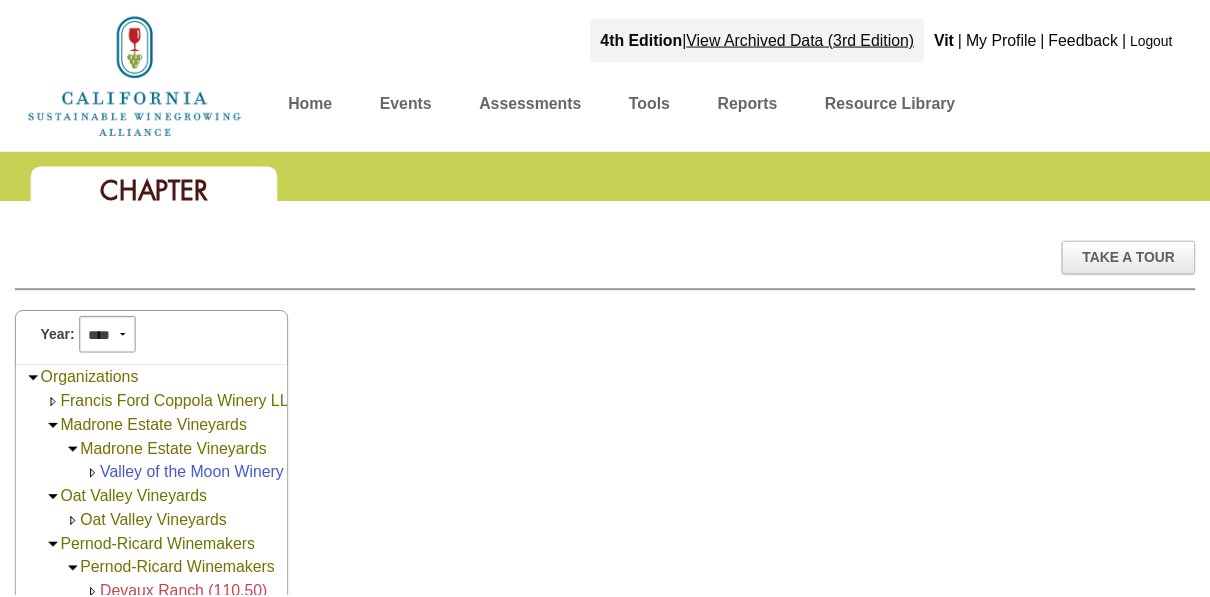 scroll, scrollTop: 0, scrollLeft: 0, axis: both 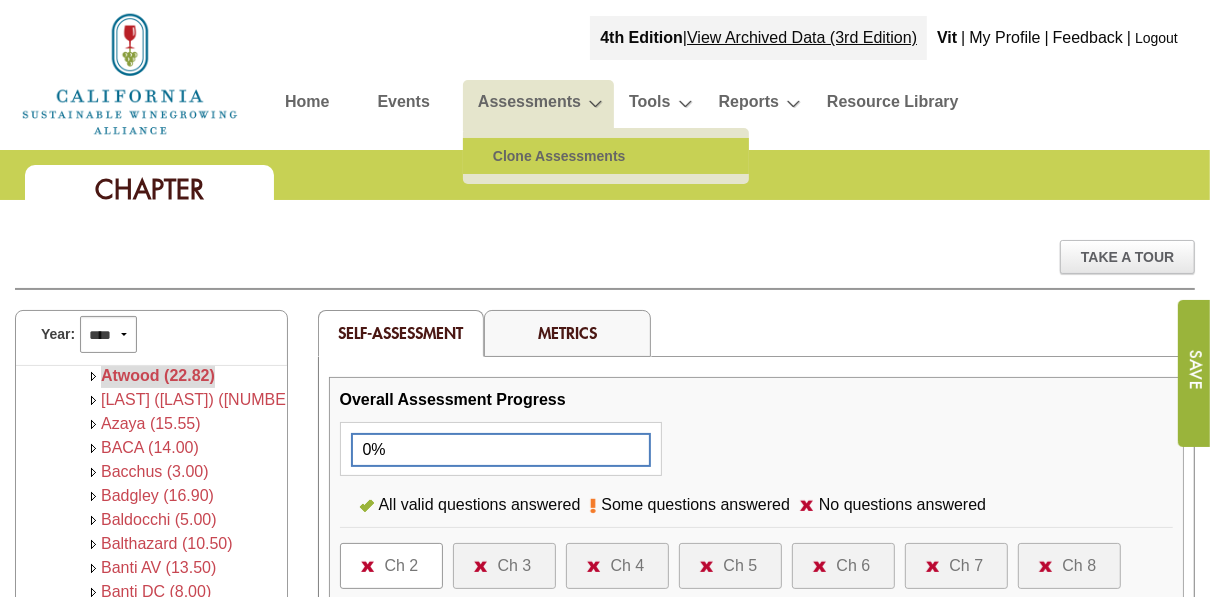 click on "Clone Assessments" at bounding box center [606, 156] 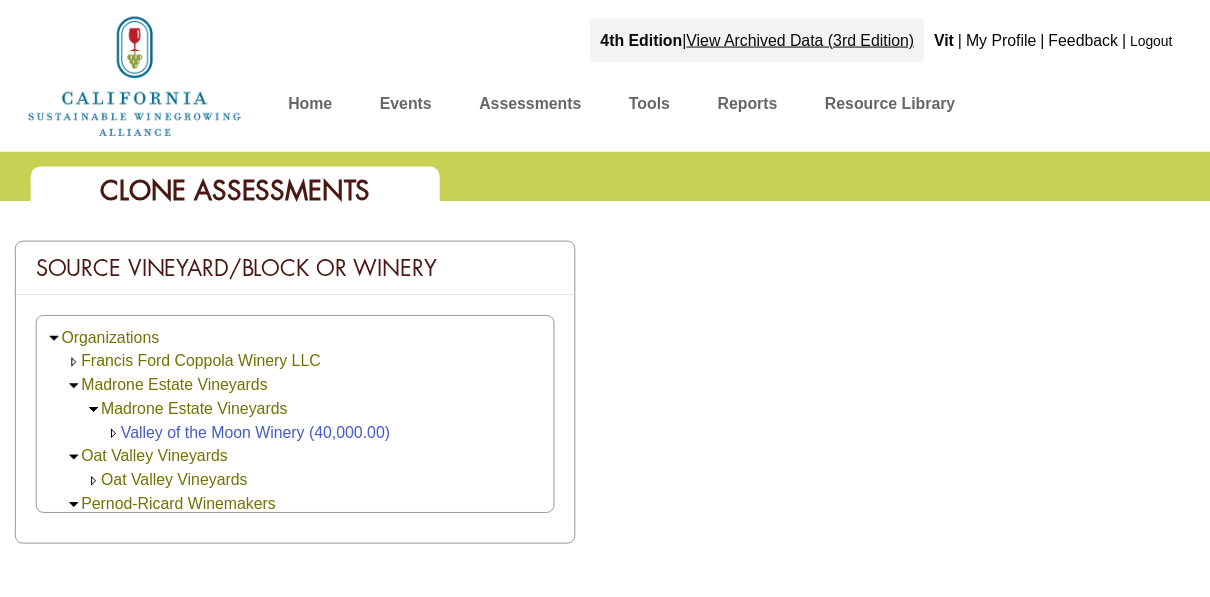 scroll, scrollTop: 0, scrollLeft: 0, axis: both 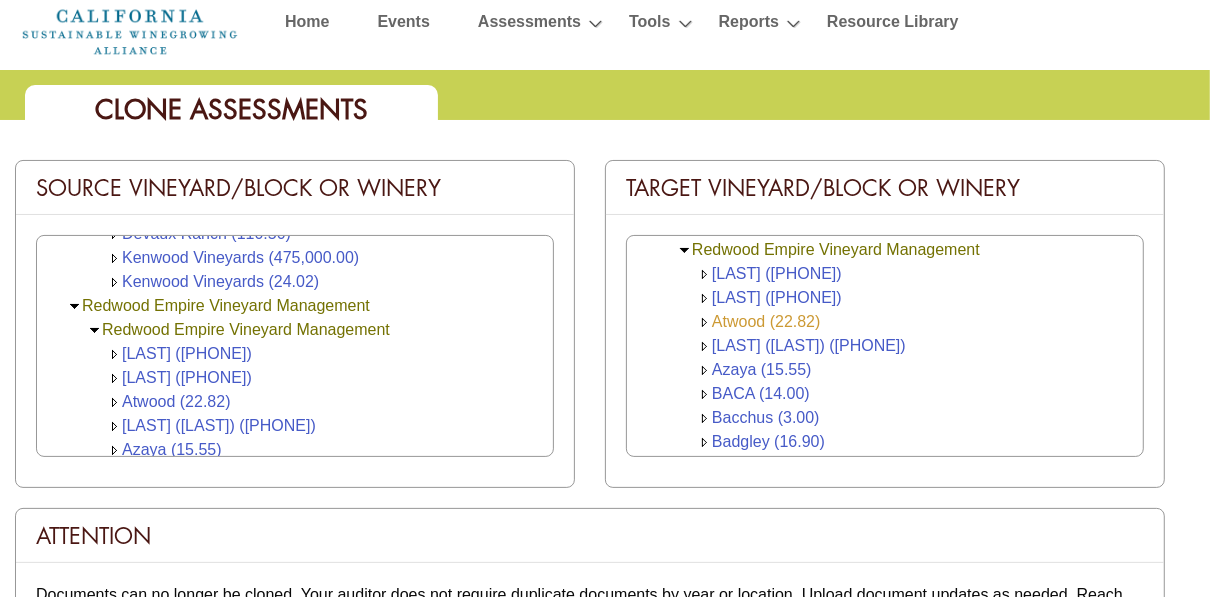 click on "Atwood (22.82)" 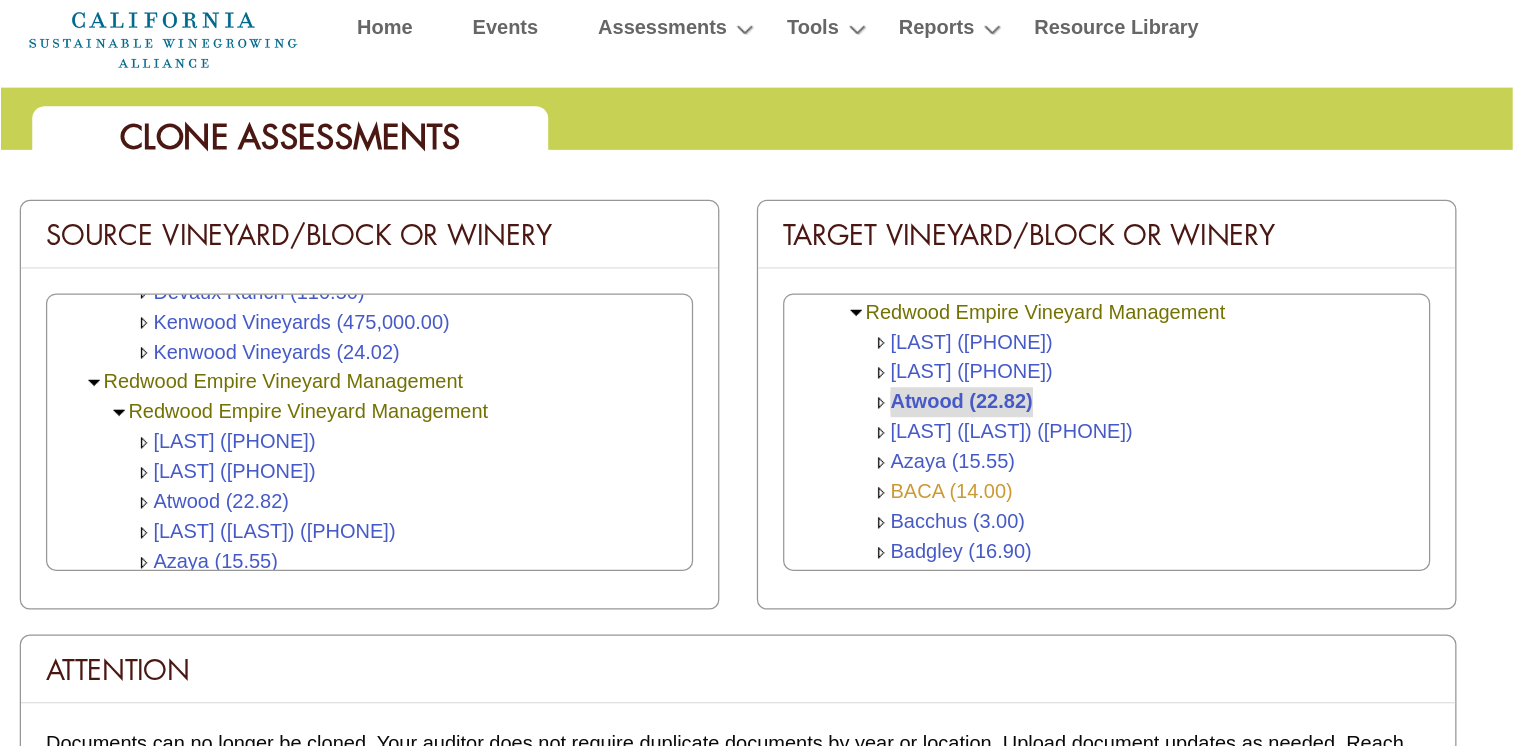 scroll, scrollTop: 240, scrollLeft: 0, axis: vertical 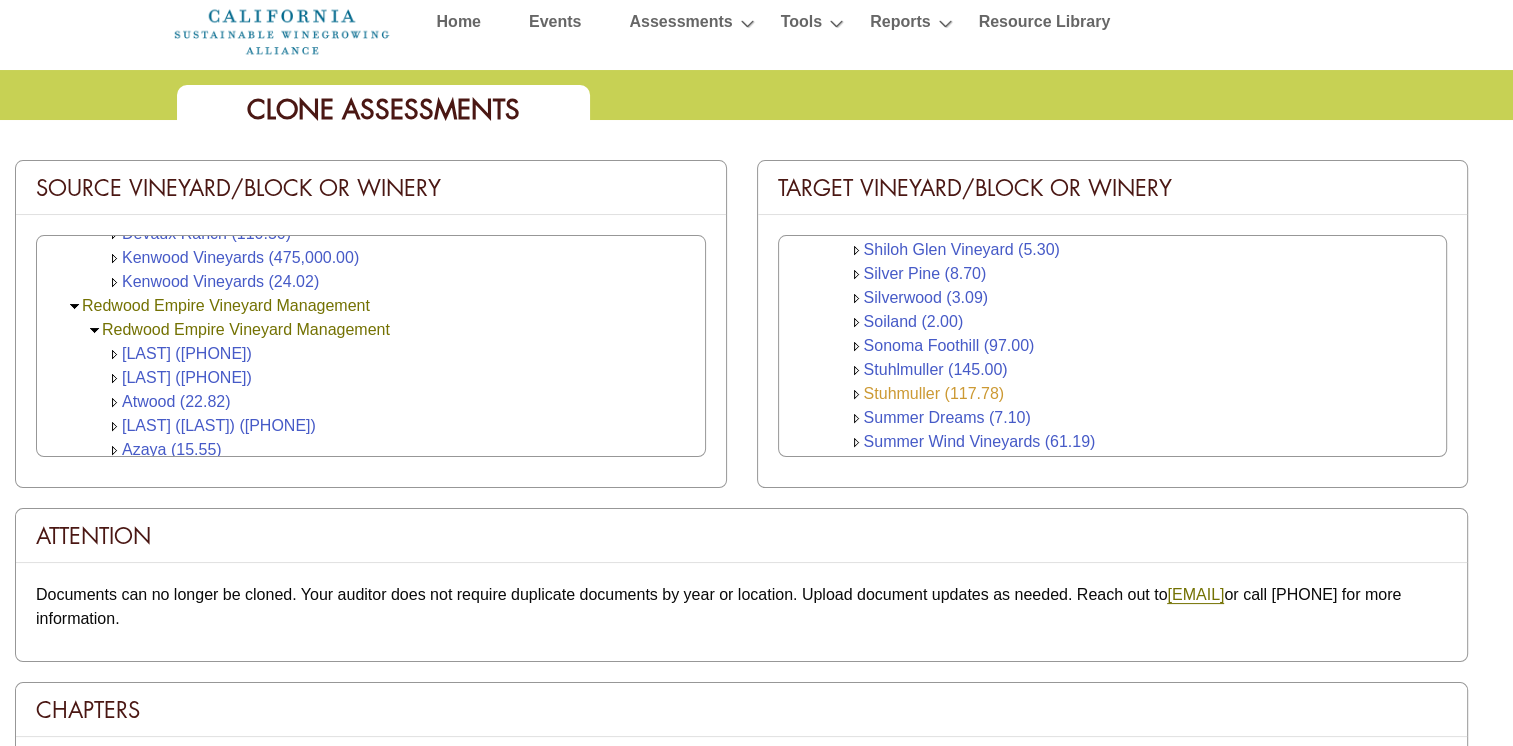 click on "Stuhmuller (117.78)" 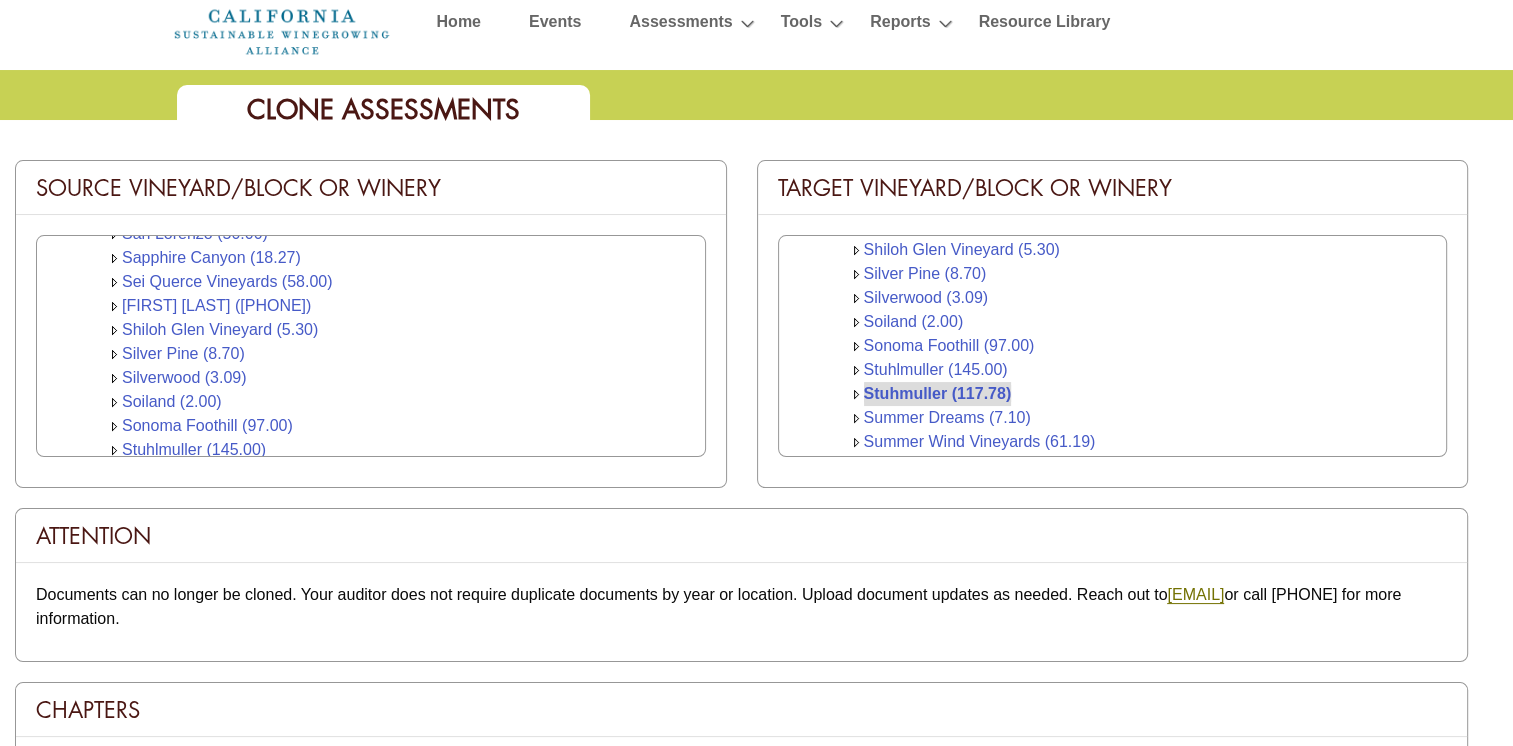 scroll, scrollTop: 2080, scrollLeft: 0, axis: vertical 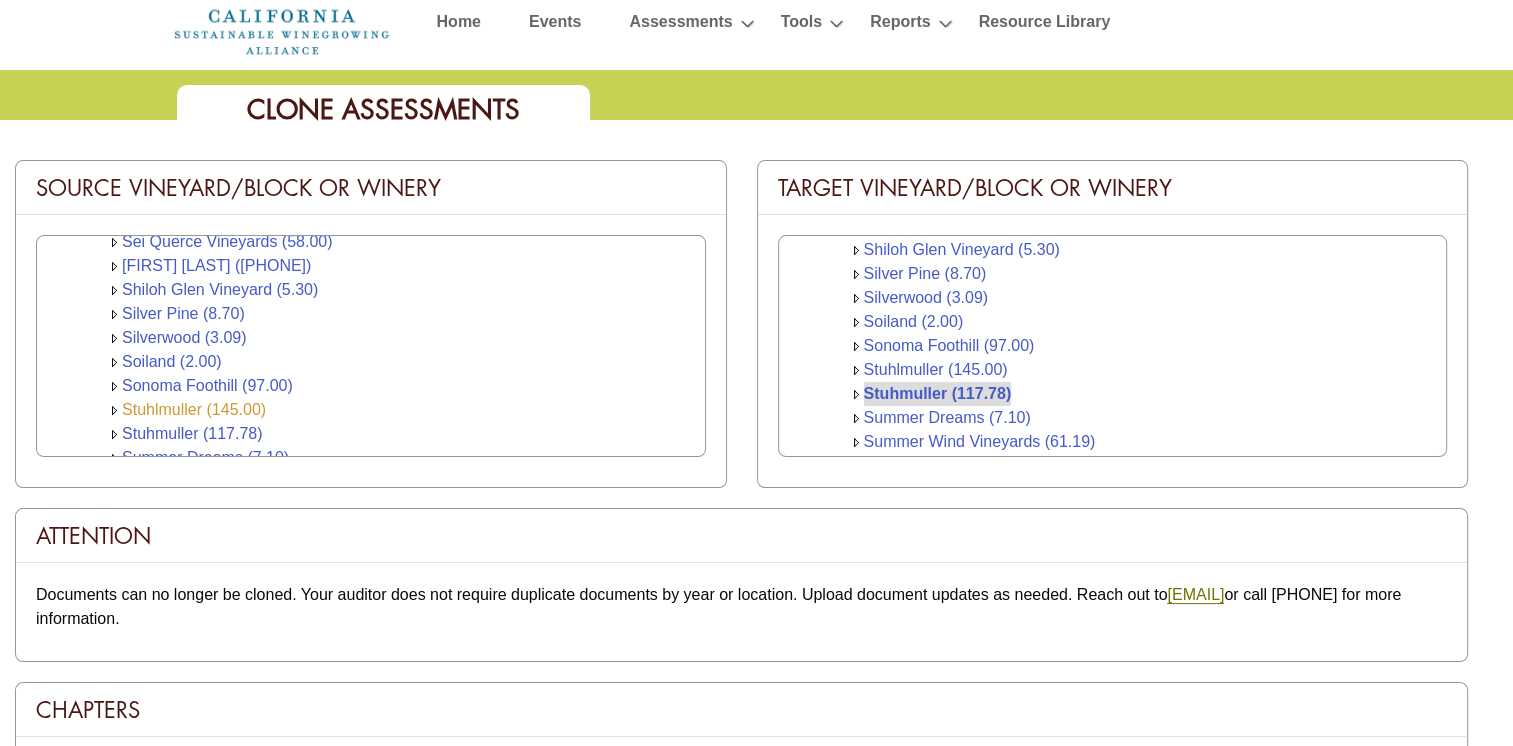 click on "Stuhlmuller (145.00)" 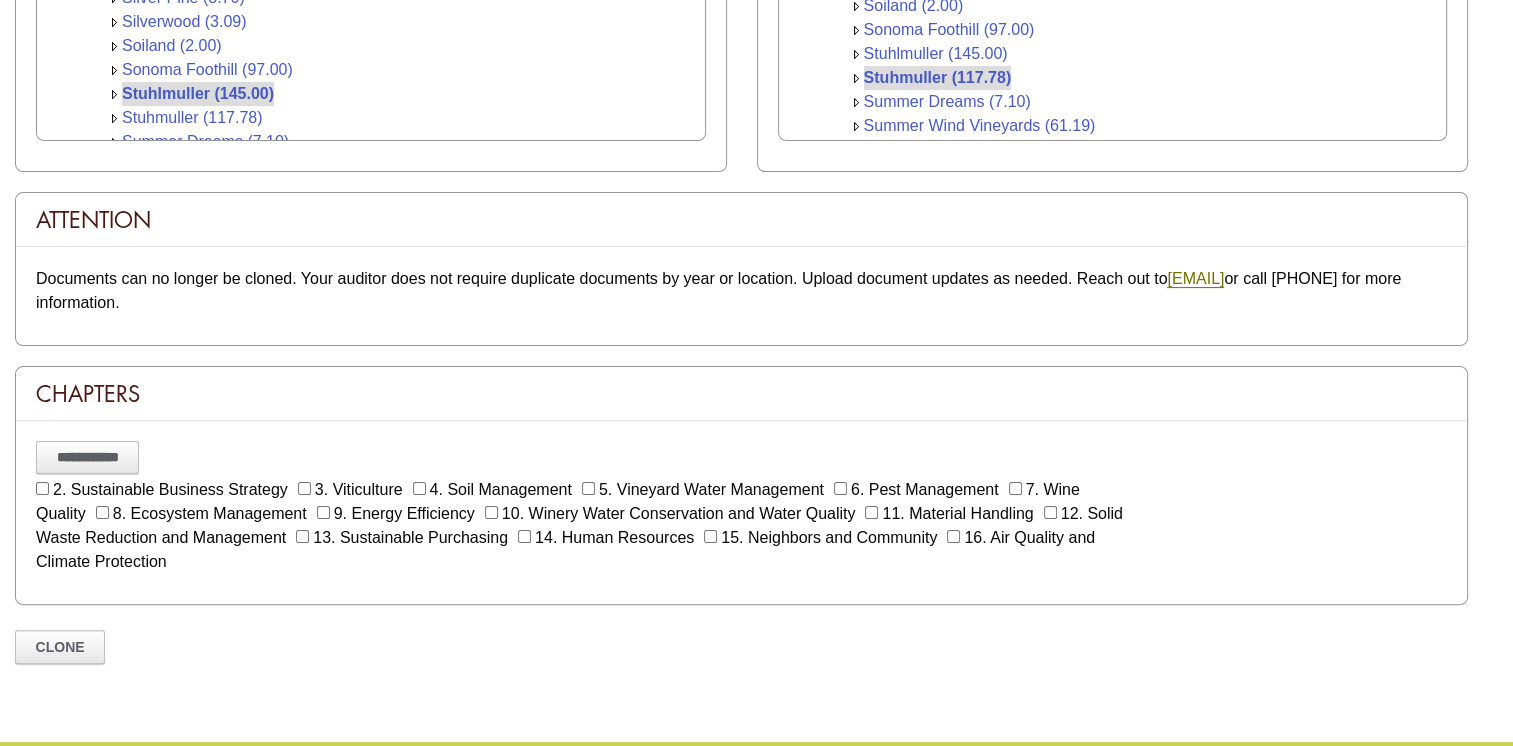 scroll, scrollTop: 480, scrollLeft: 0, axis: vertical 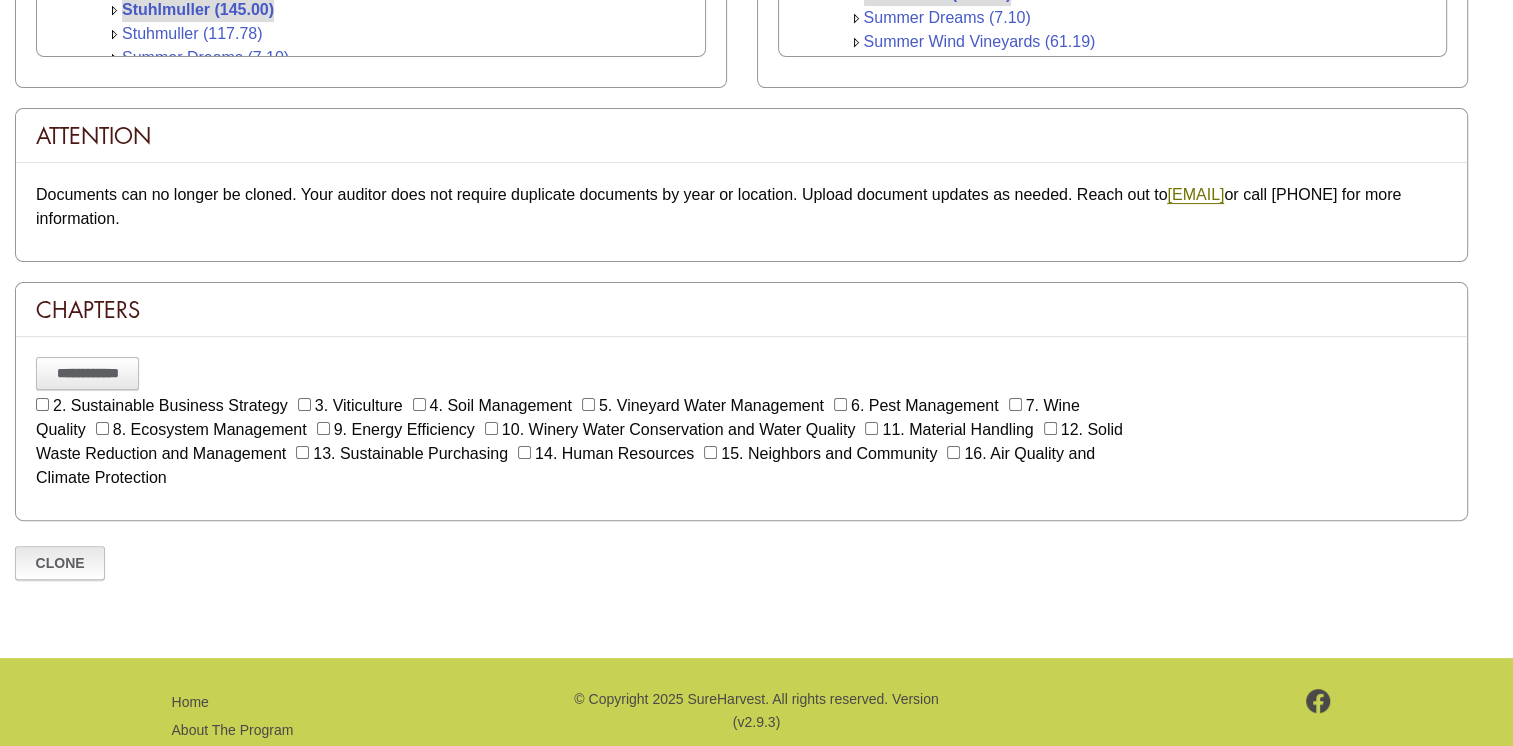 click on "Clone" at bounding box center [60, 563] 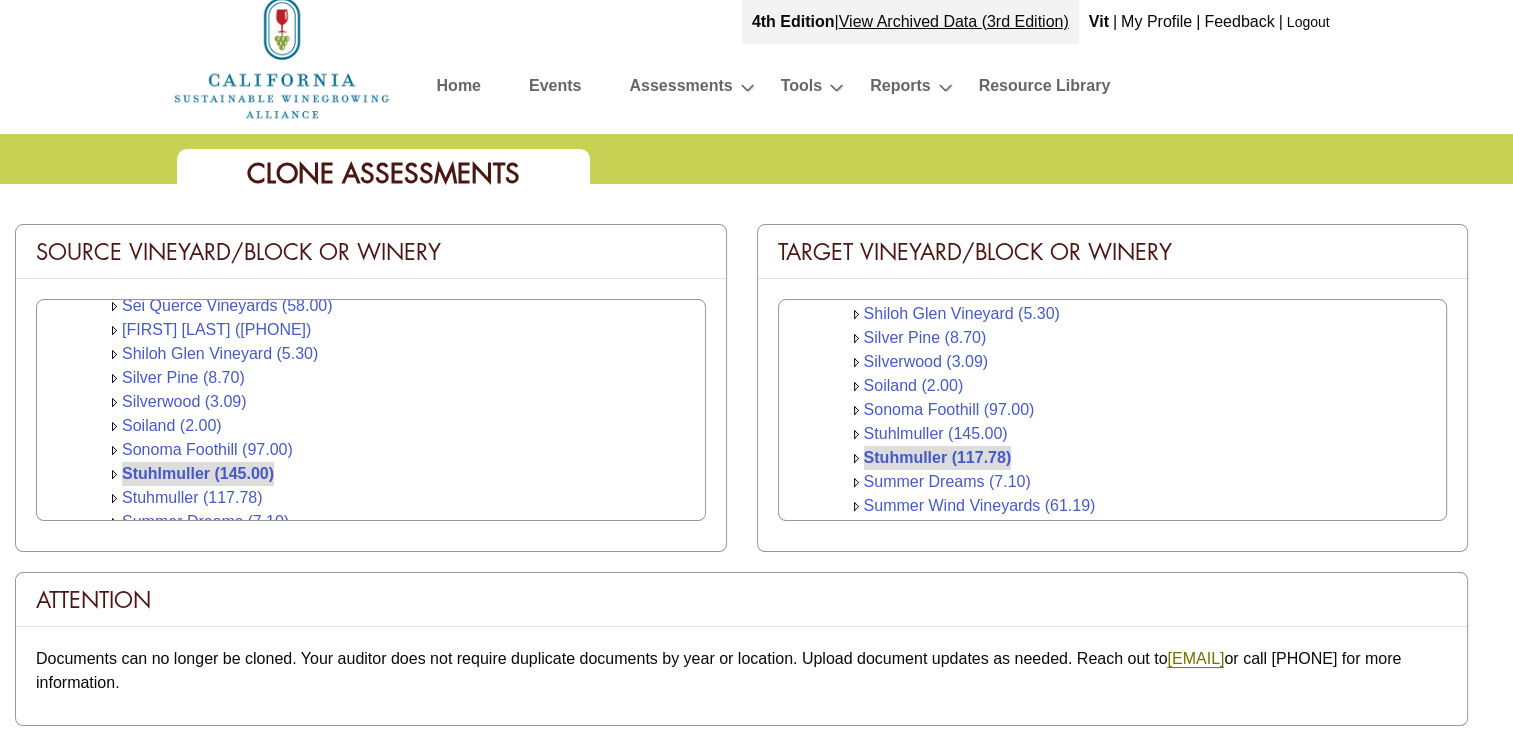 scroll, scrollTop: 0, scrollLeft: 0, axis: both 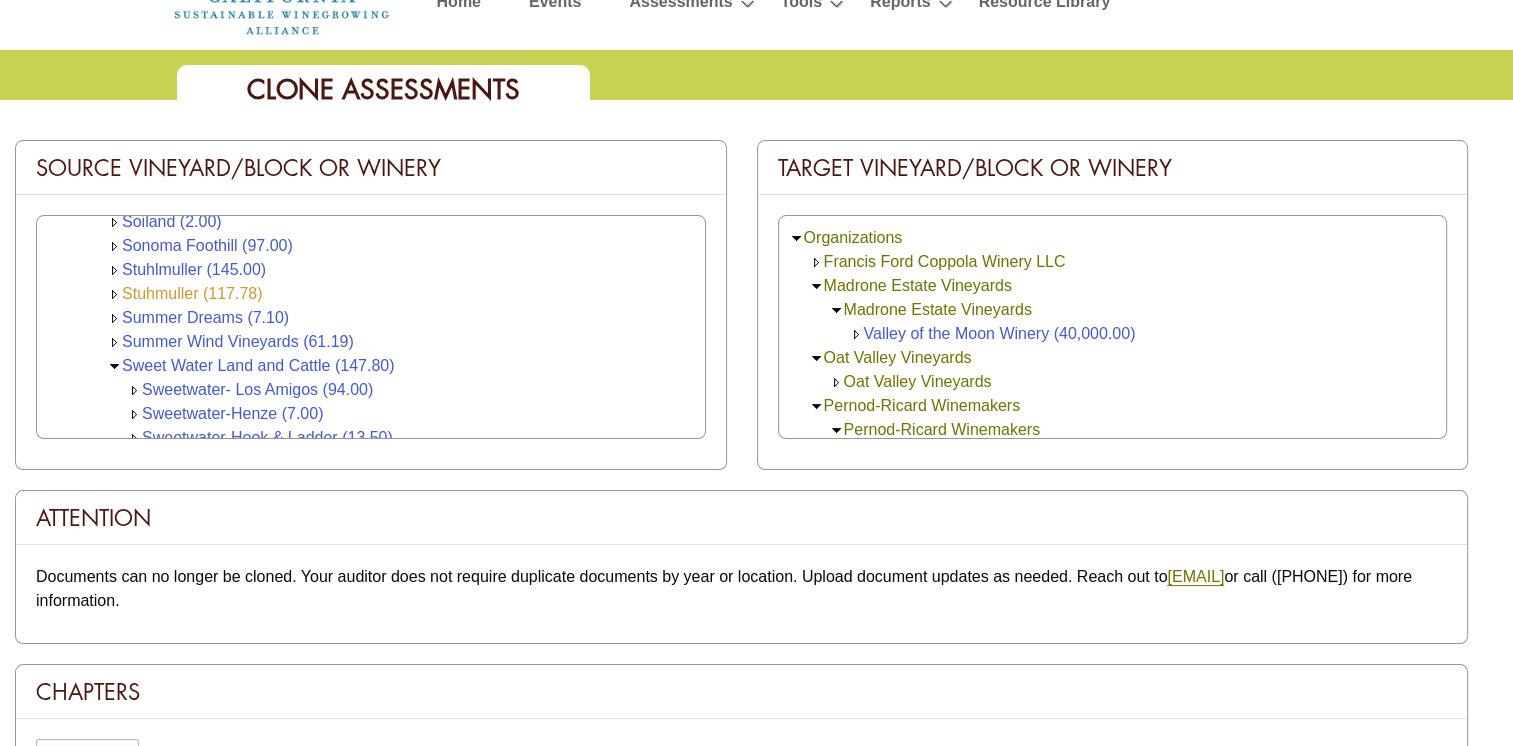 click on "Stuhmuller (117.78)" 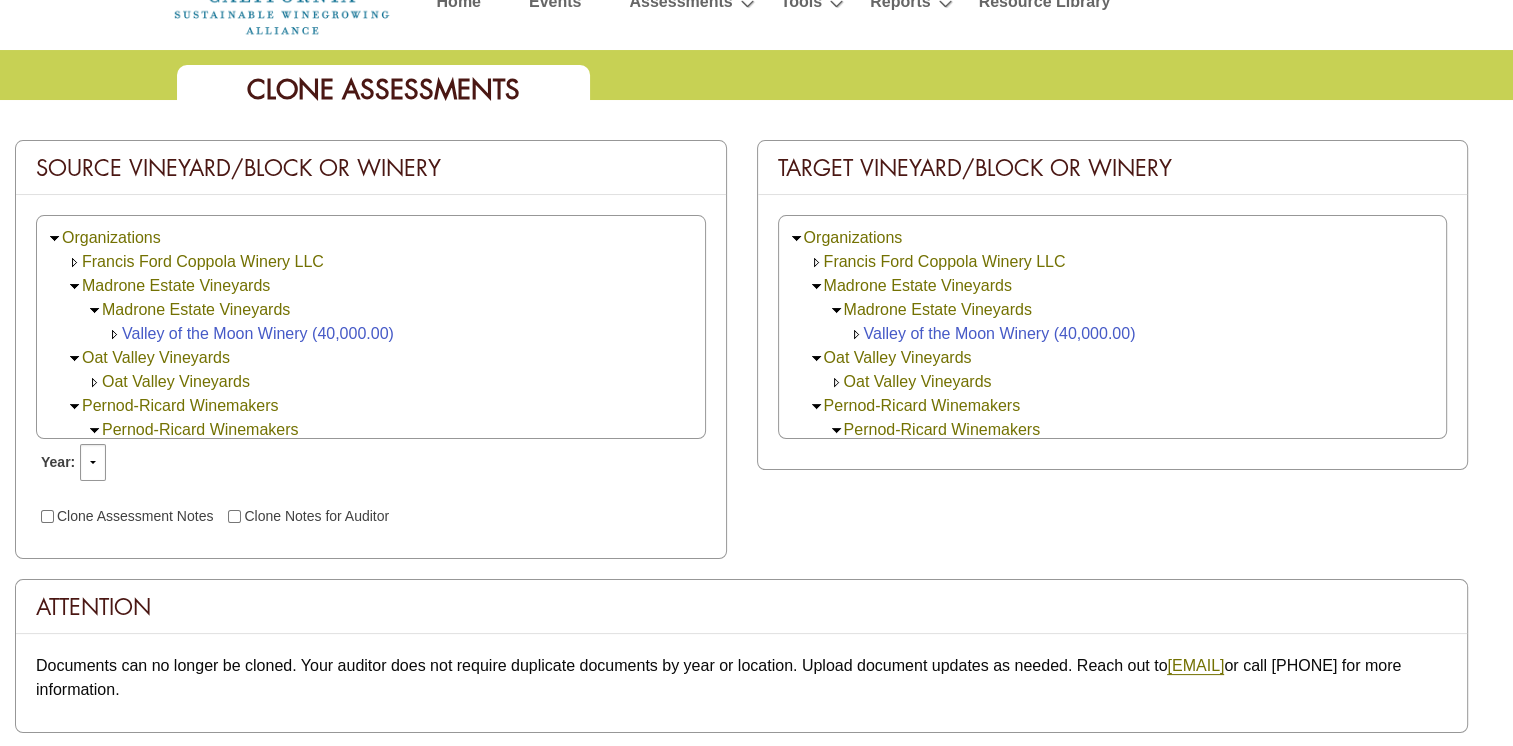 click on "Summer Wind Vineyards (61.19)" 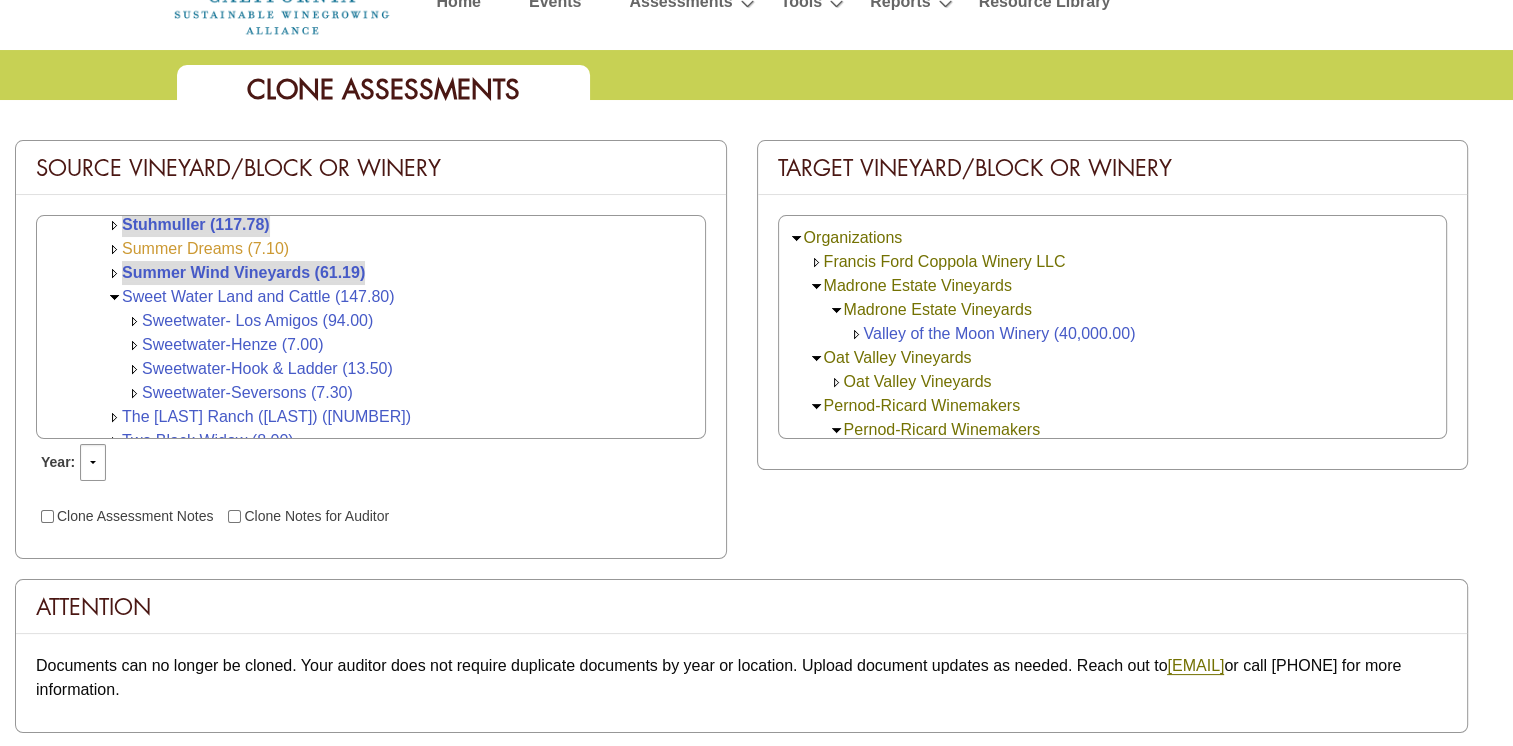 scroll, scrollTop: 2244, scrollLeft: 0, axis: vertical 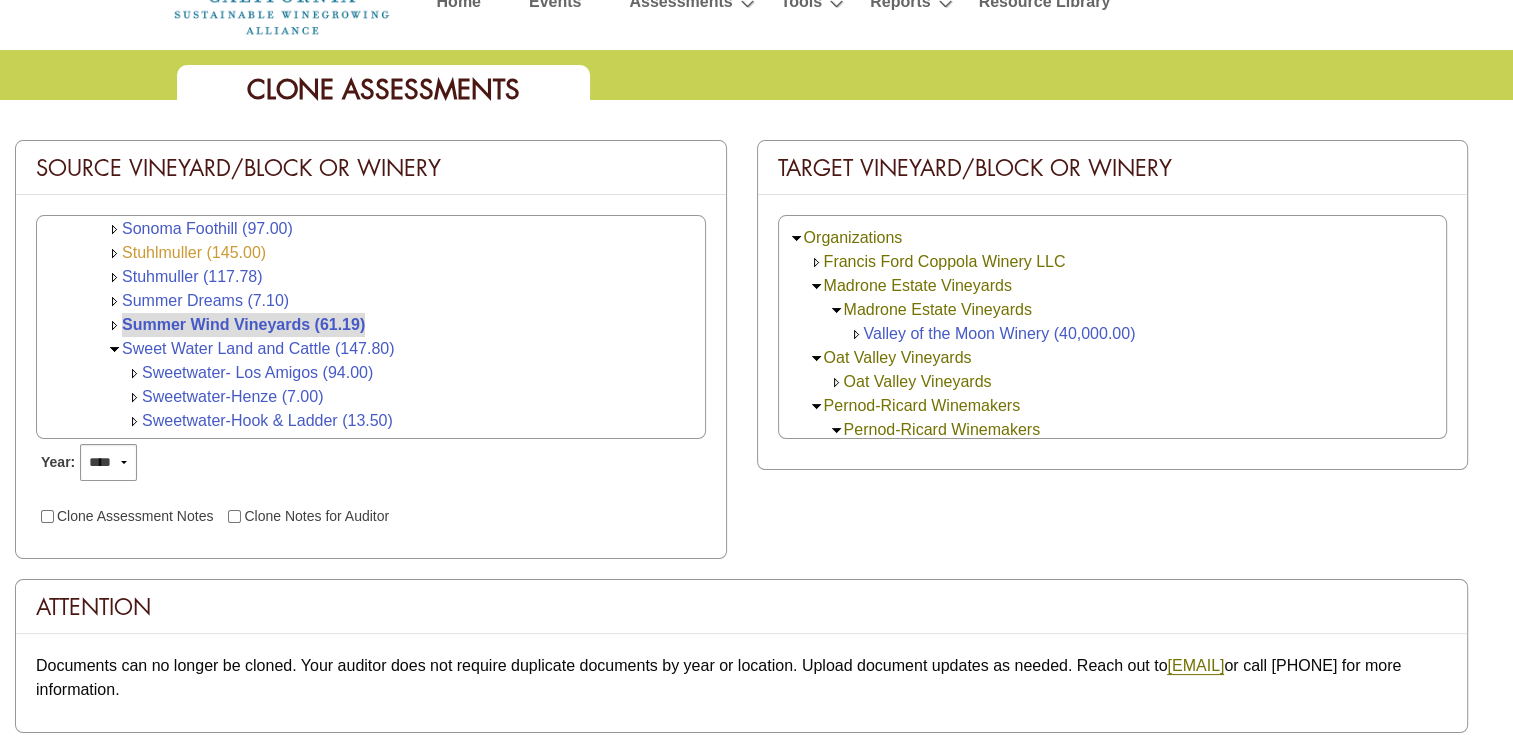 click on "Stuhlmuller (145.00)" 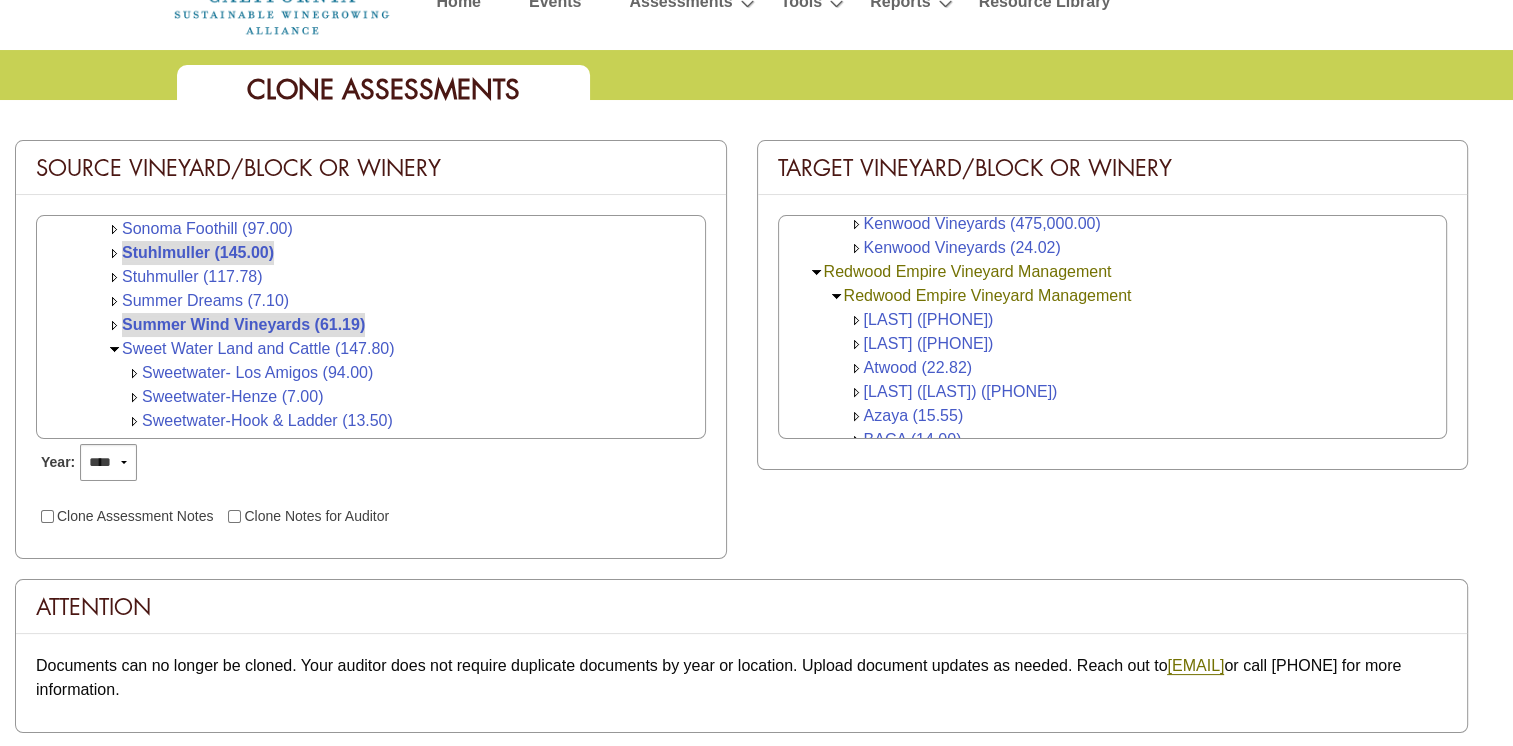 scroll, scrollTop: 300, scrollLeft: 0, axis: vertical 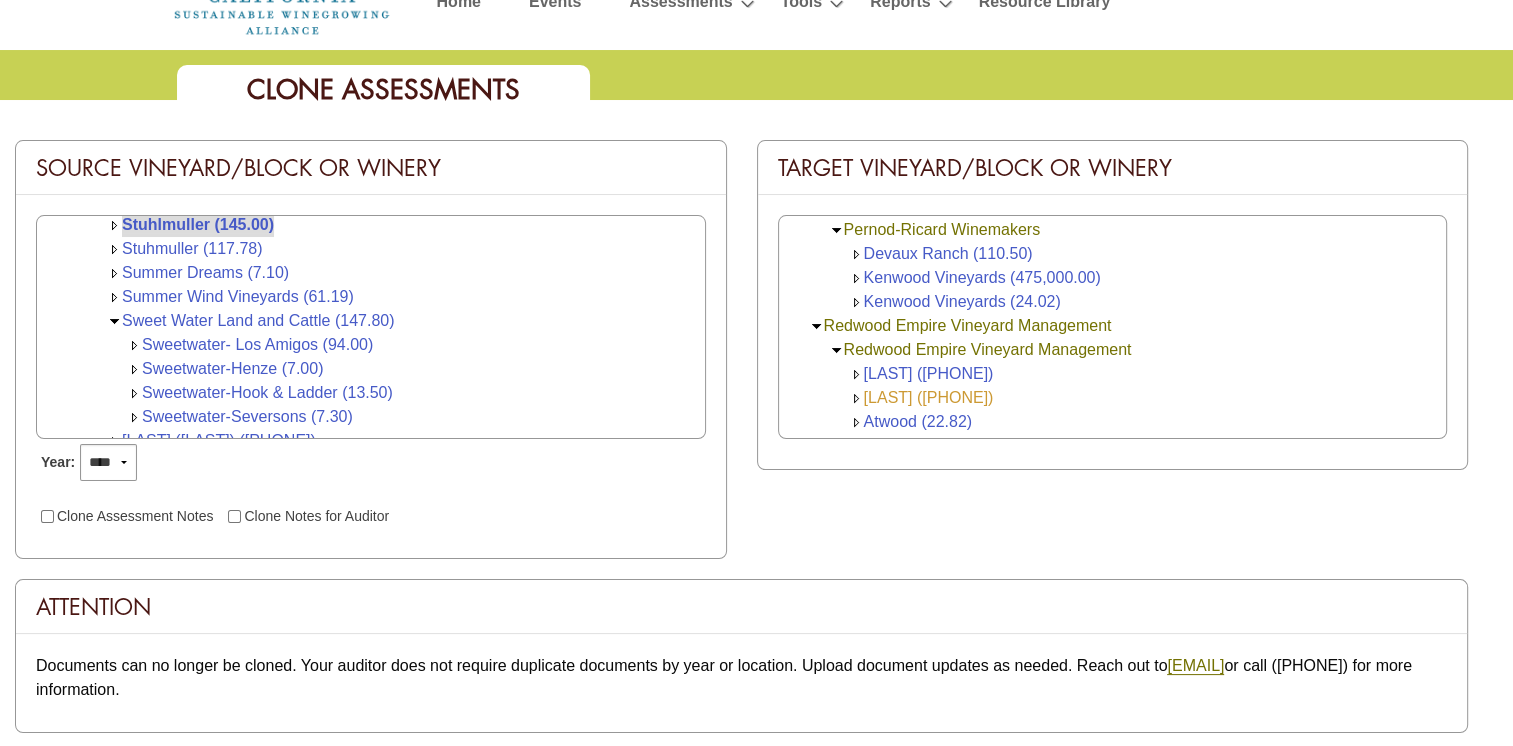 click on "[LAST] (18.00)" 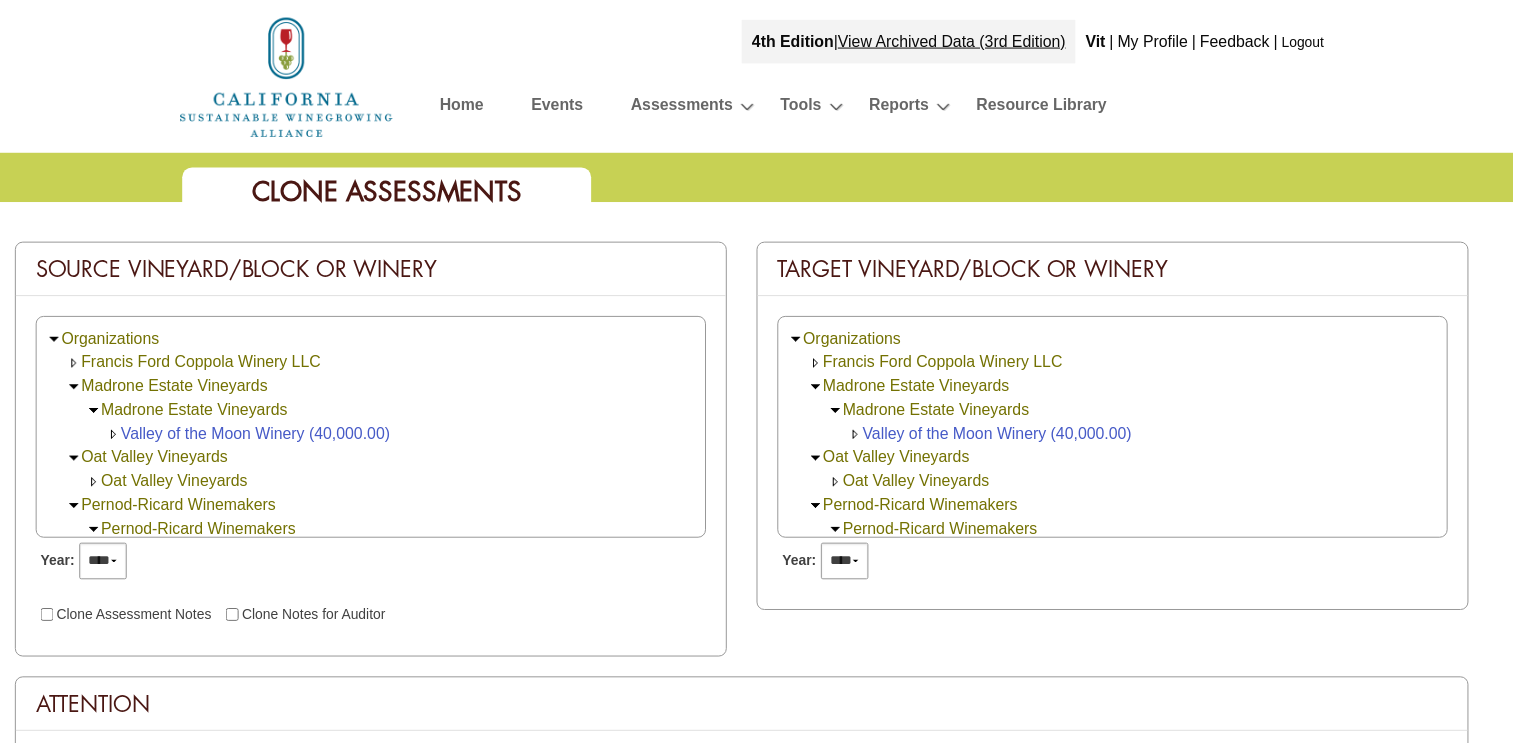 scroll, scrollTop: 100, scrollLeft: 0, axis: vertical 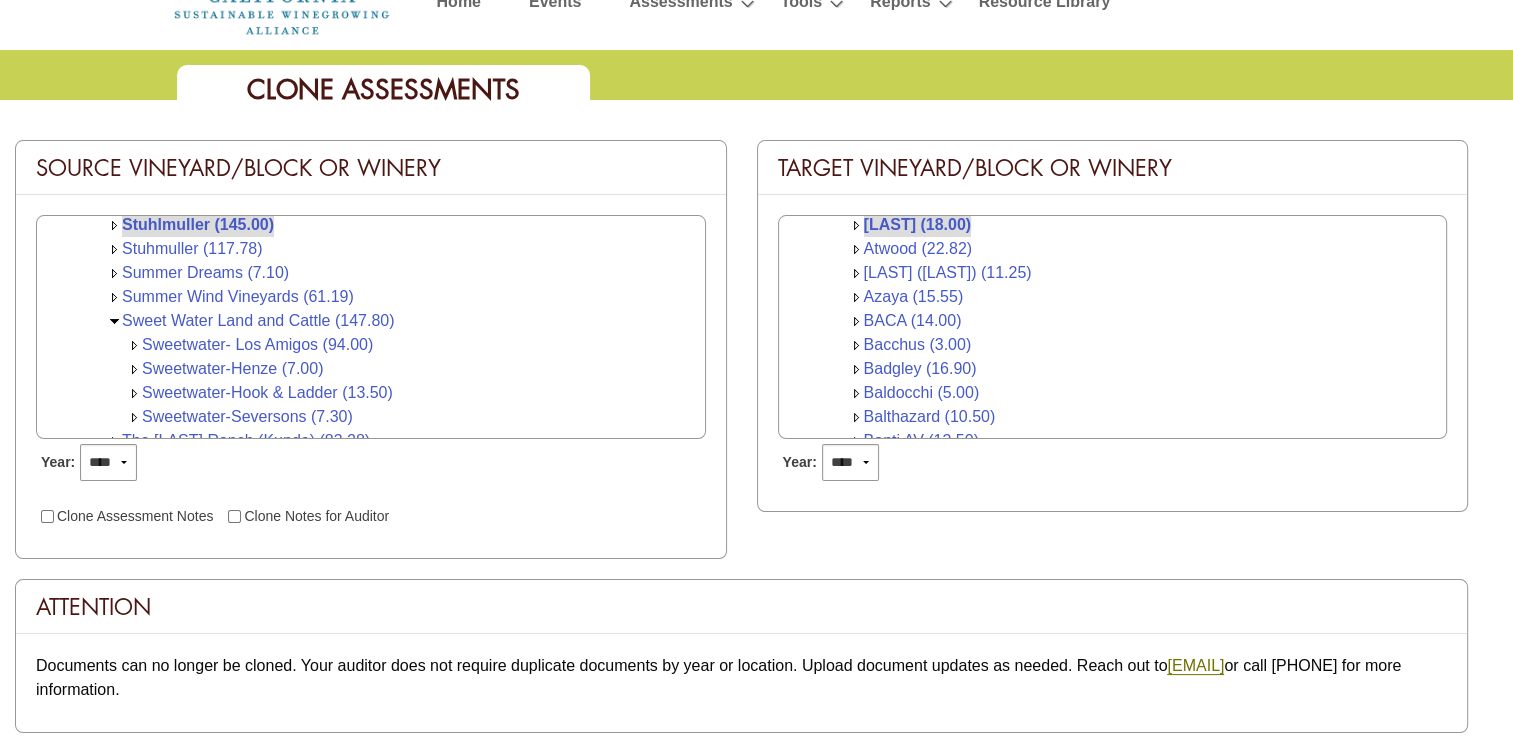 click on "Clone Assessment Notes" at bounding box center (129, 505) 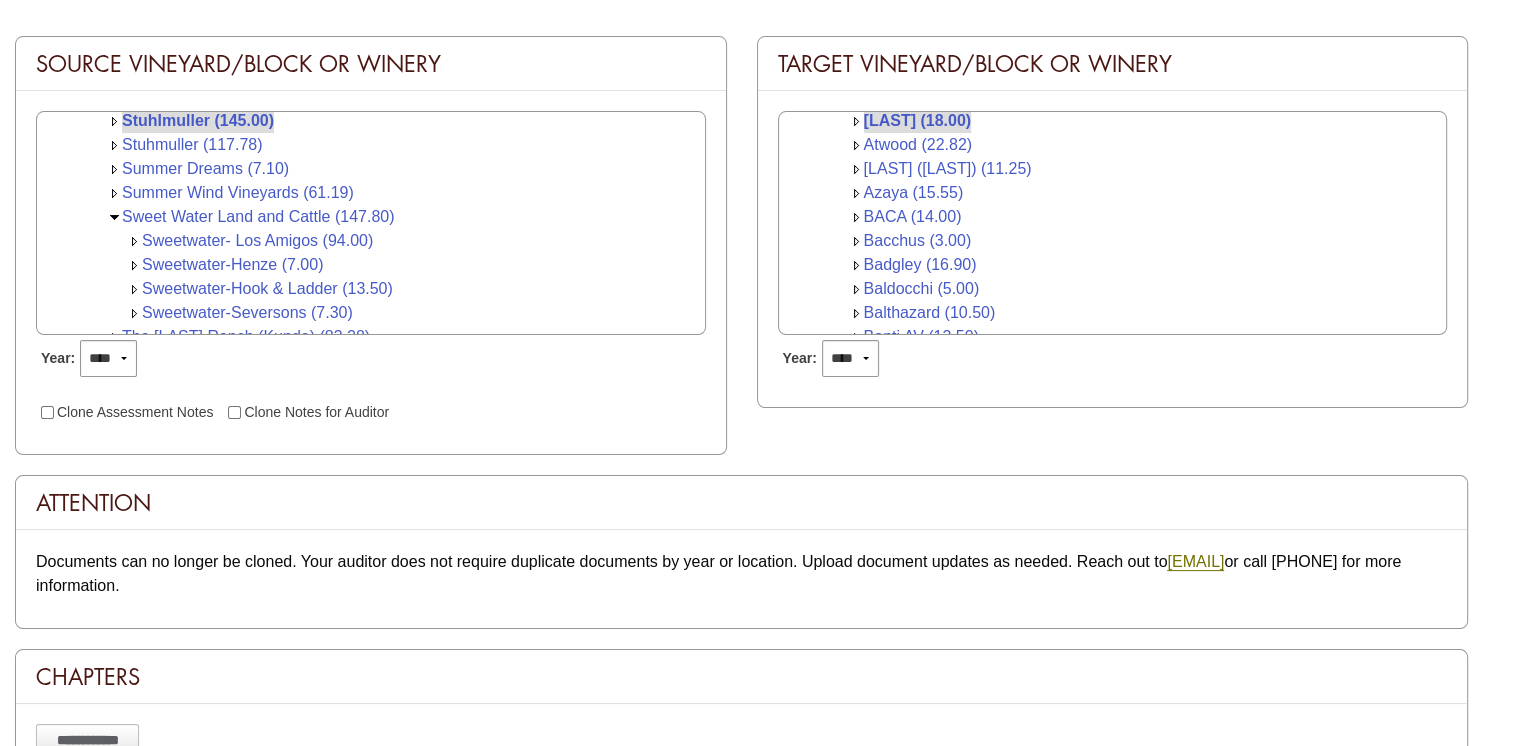 scroll, scrollTop: 500, scrollLeft: 0, axis: vertical 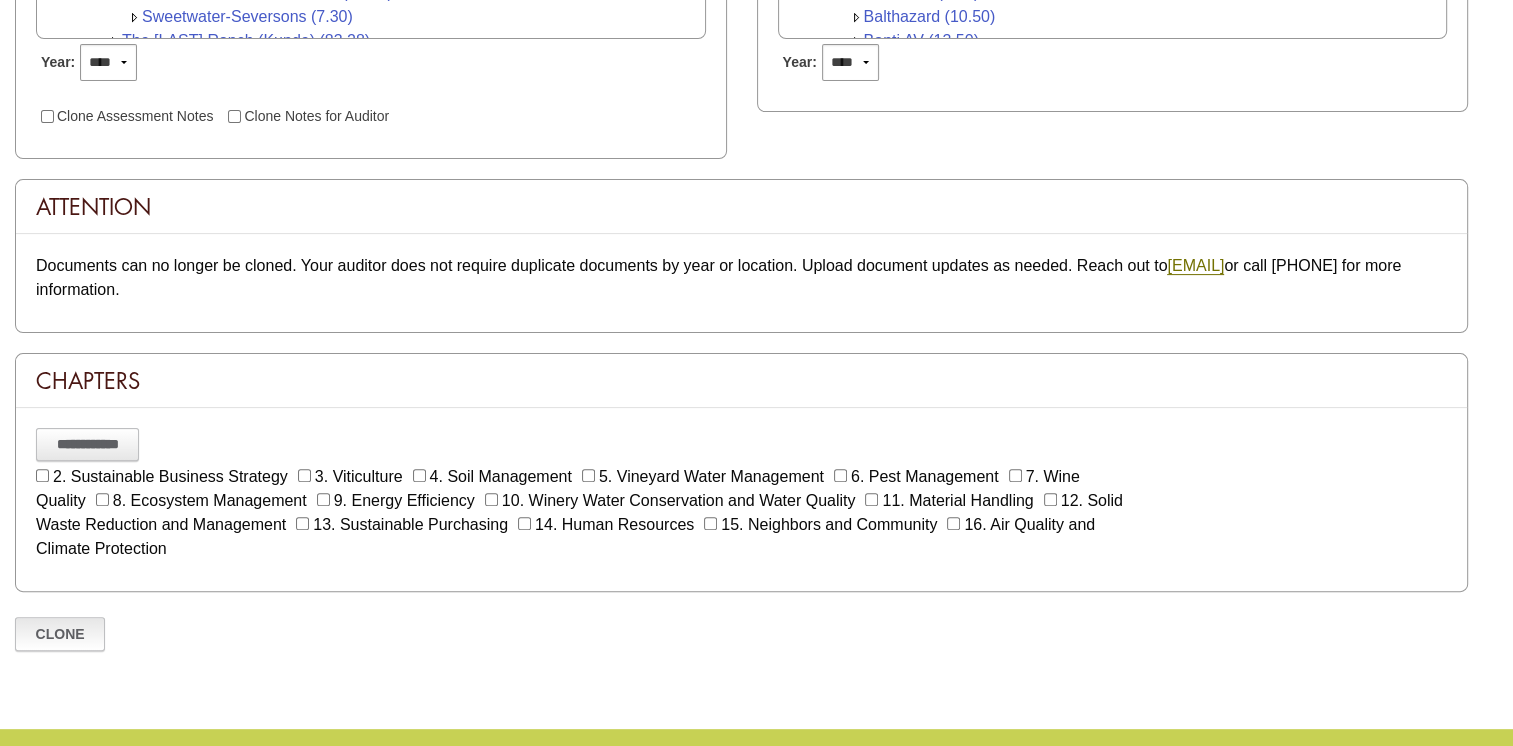 click on "Clone" at bounding box center [60, 634] 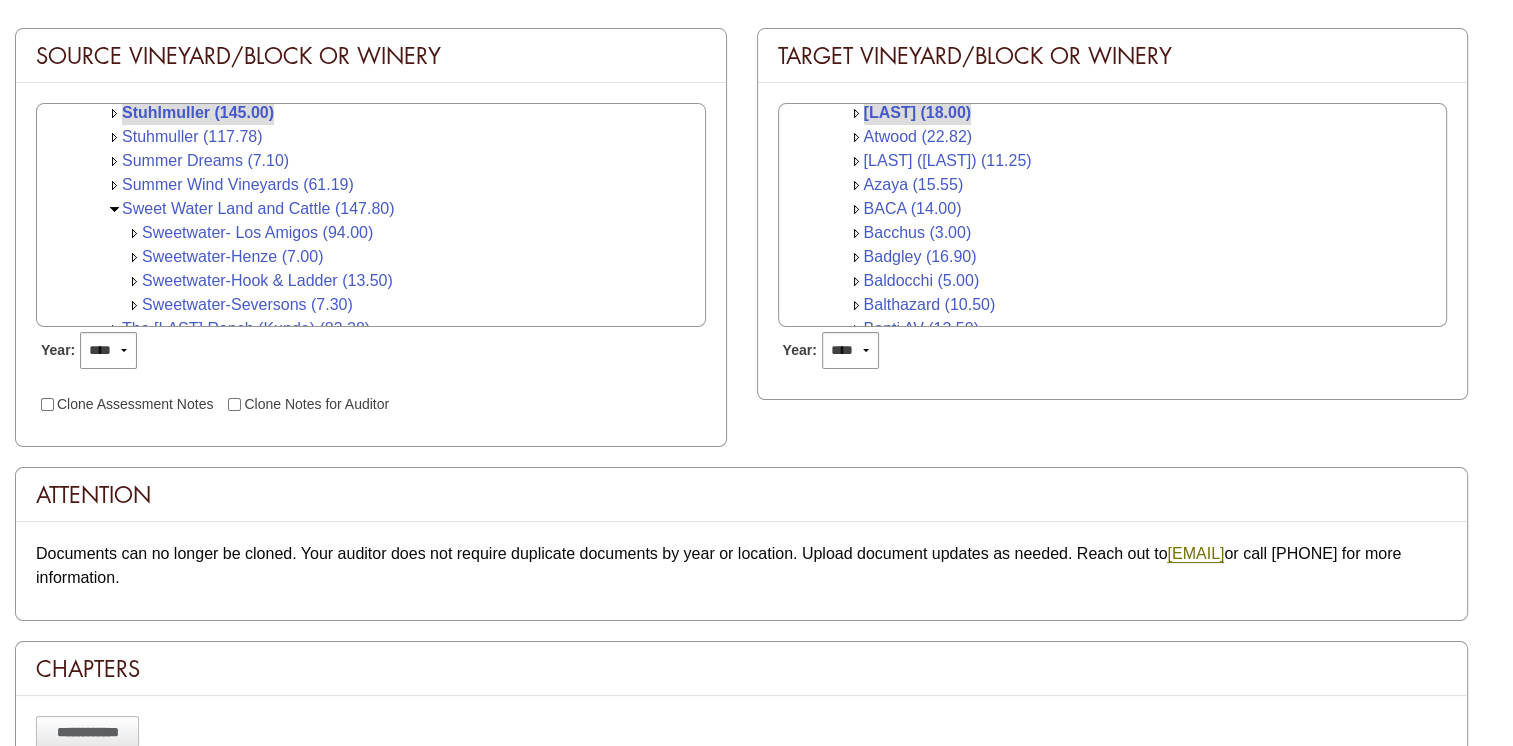 scroll, scrollTop: 100, scrollLeft: 0, axis: vertical 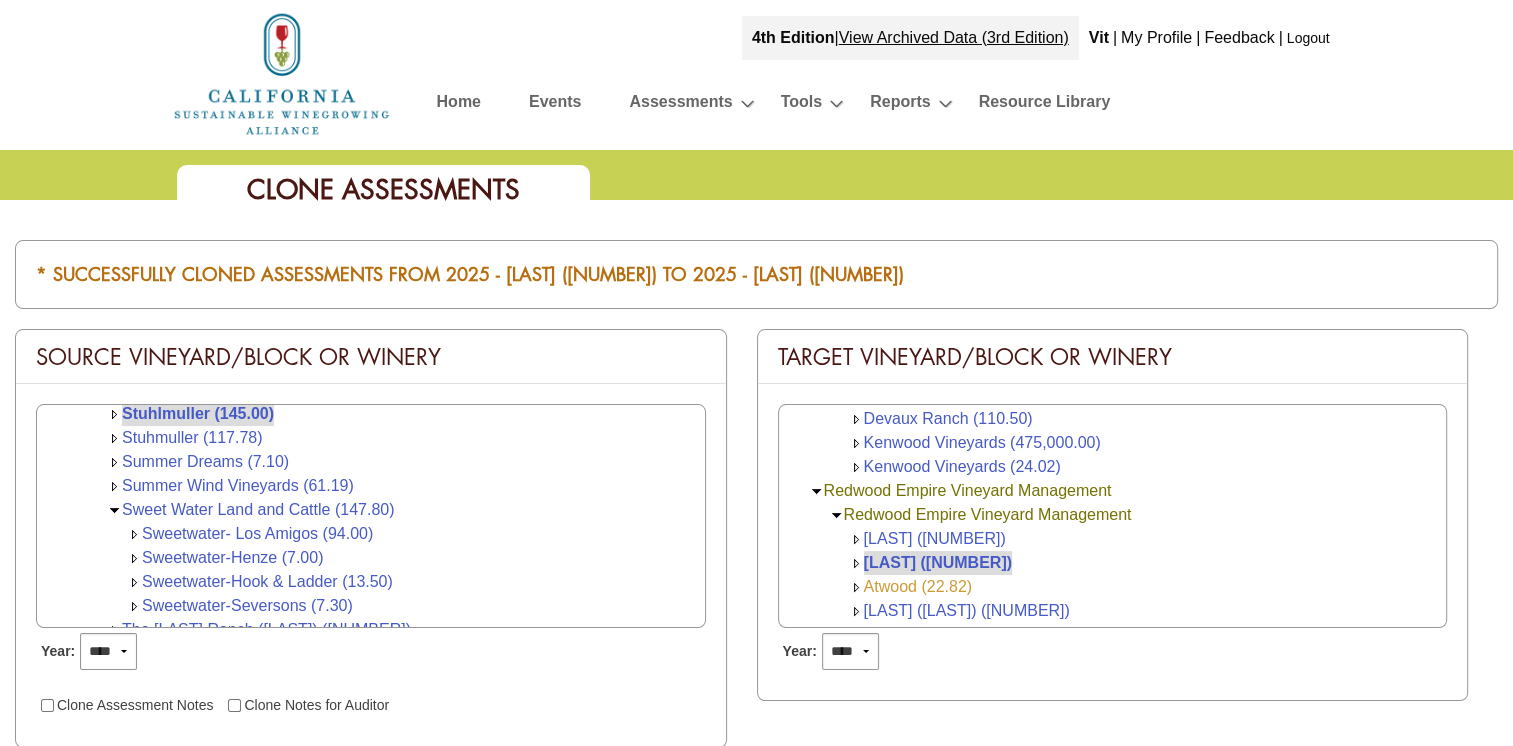 click on "Atwood (22.82)" 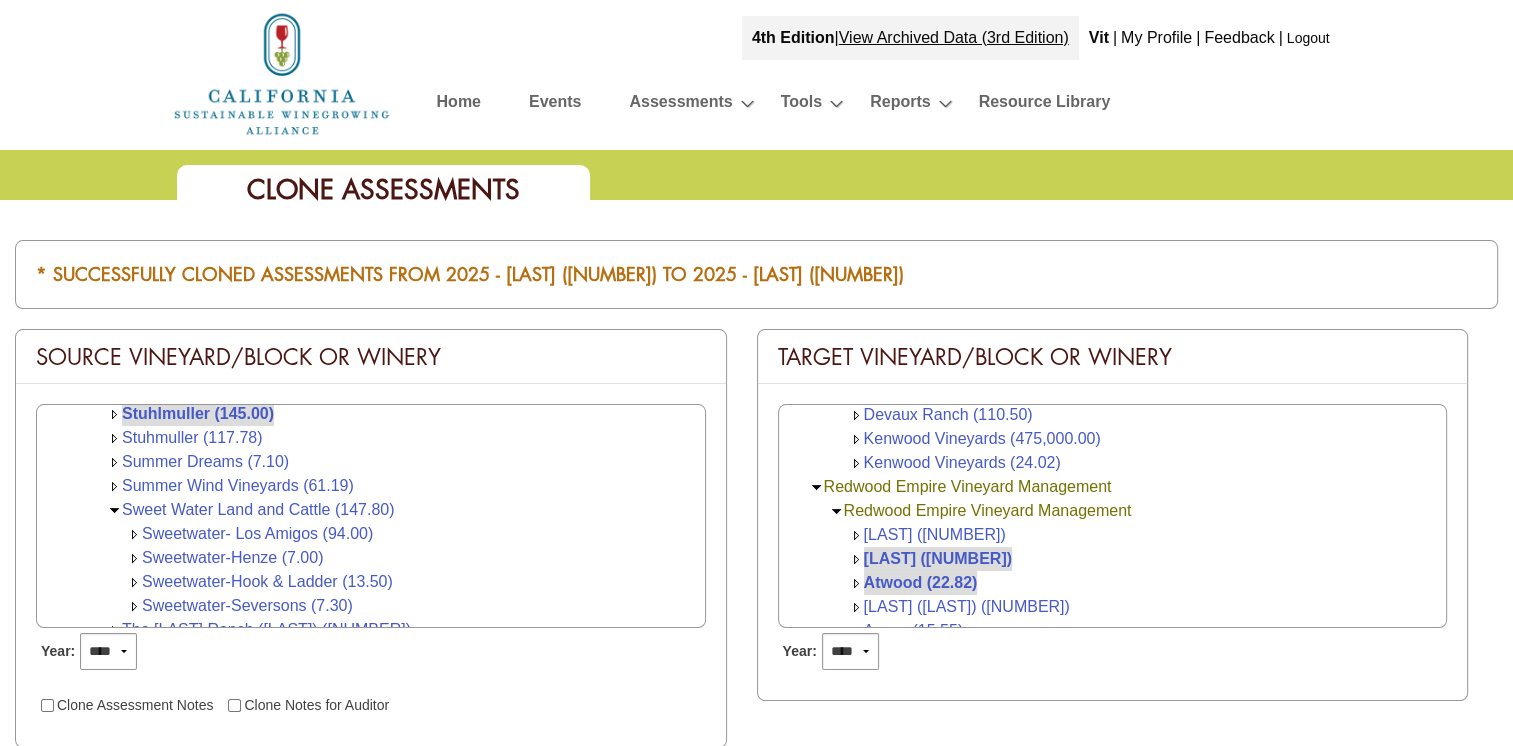 scroll, scrollTop: 224, scrollLeft: 0, axis: vertical 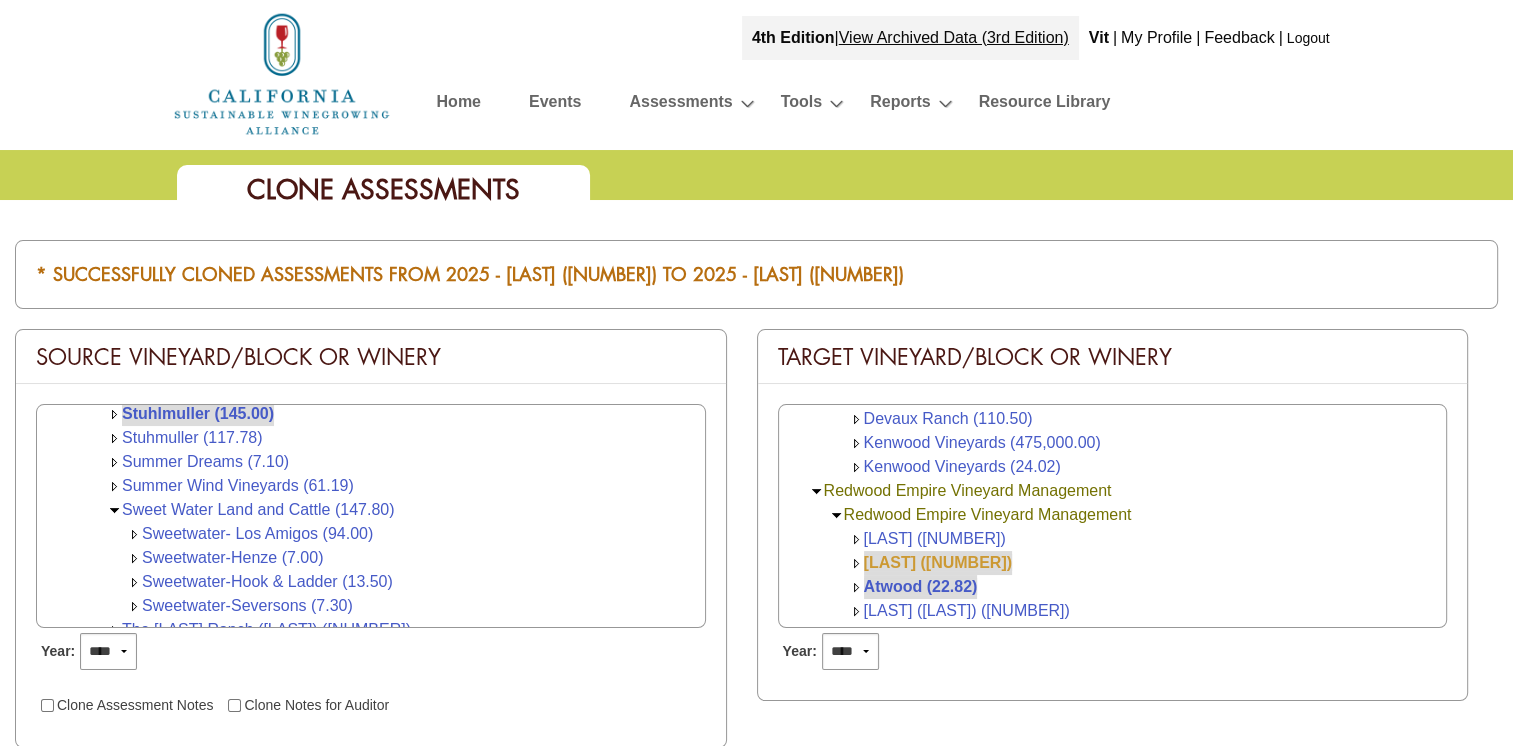 click on "[LAST] (18.00)" 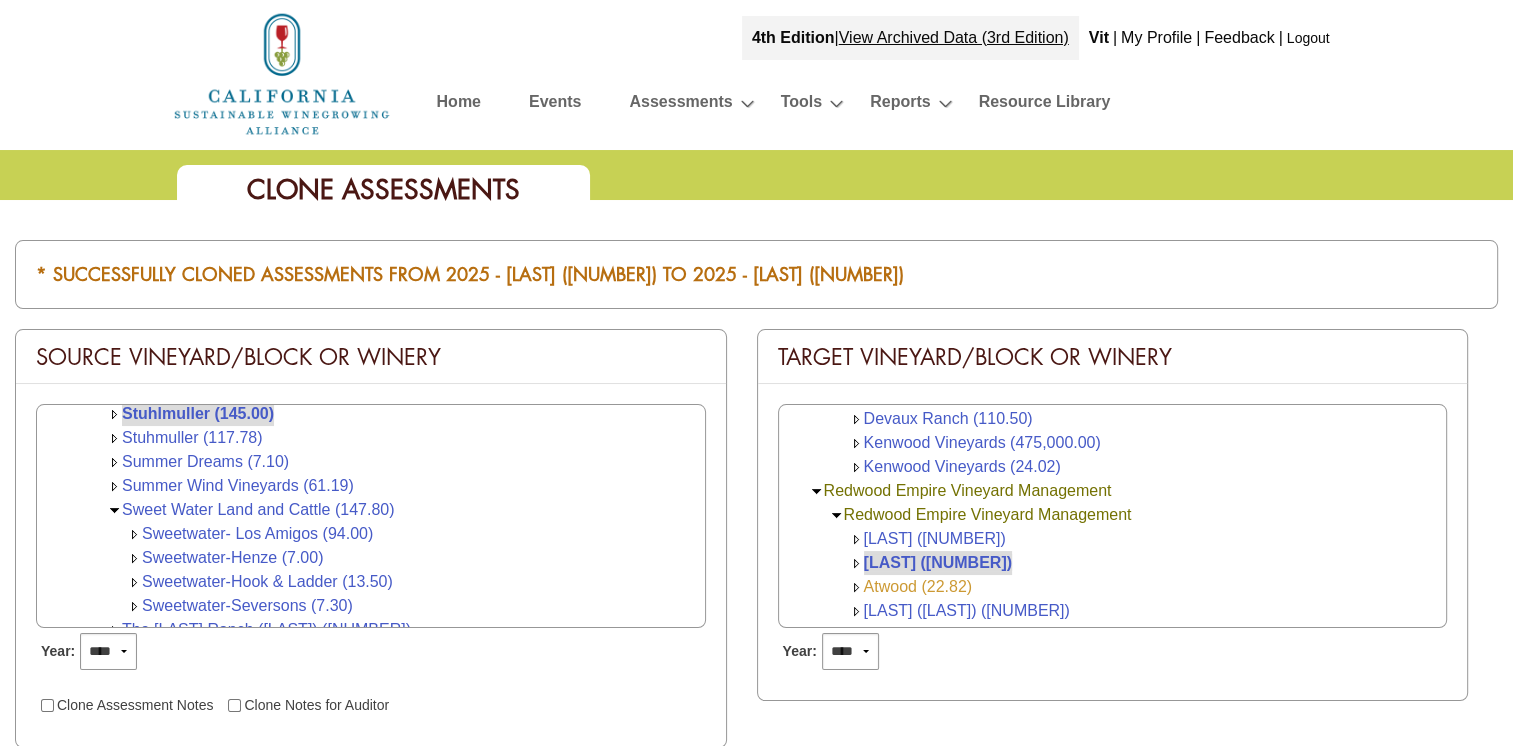 click on "Atwood (22.82)" 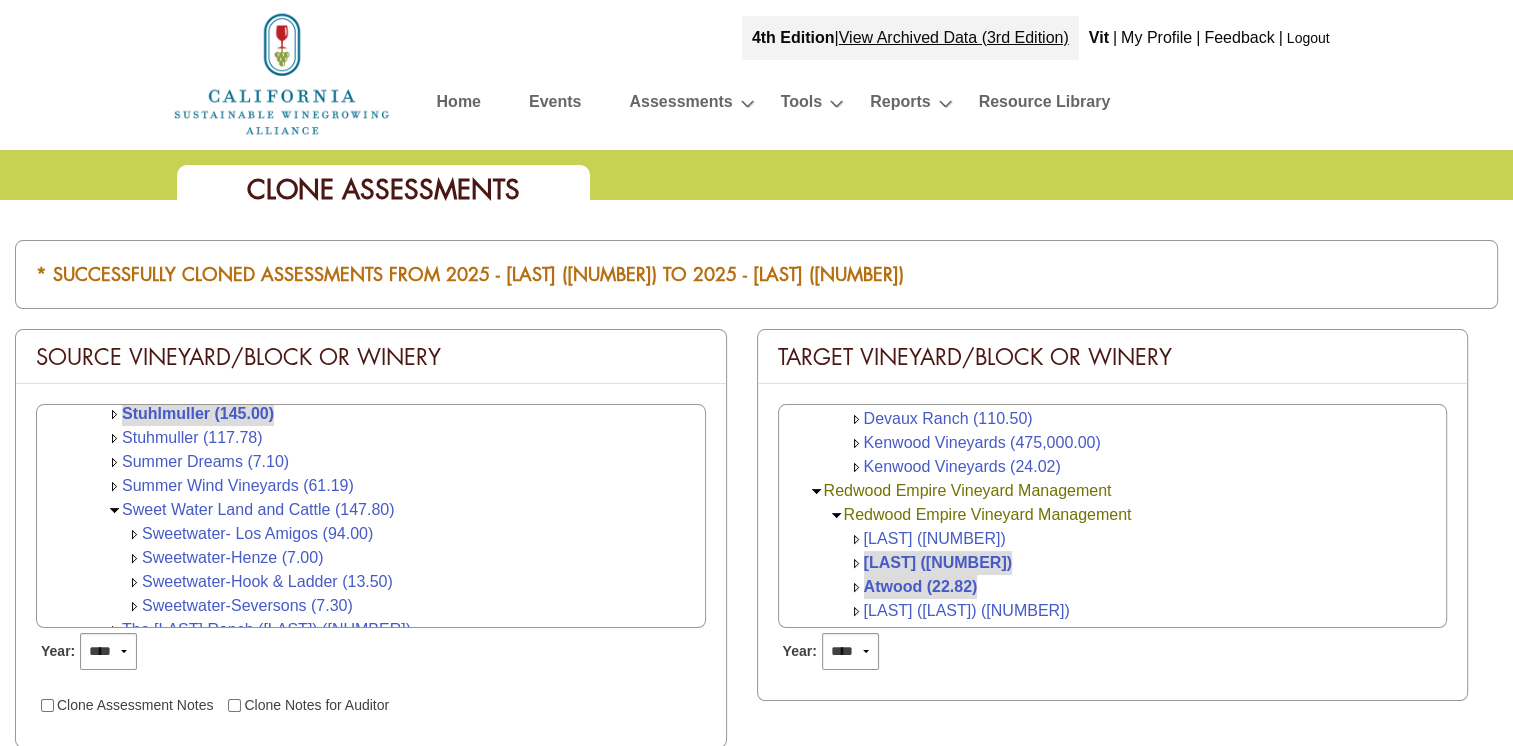 click at bounding box center (856, 563) 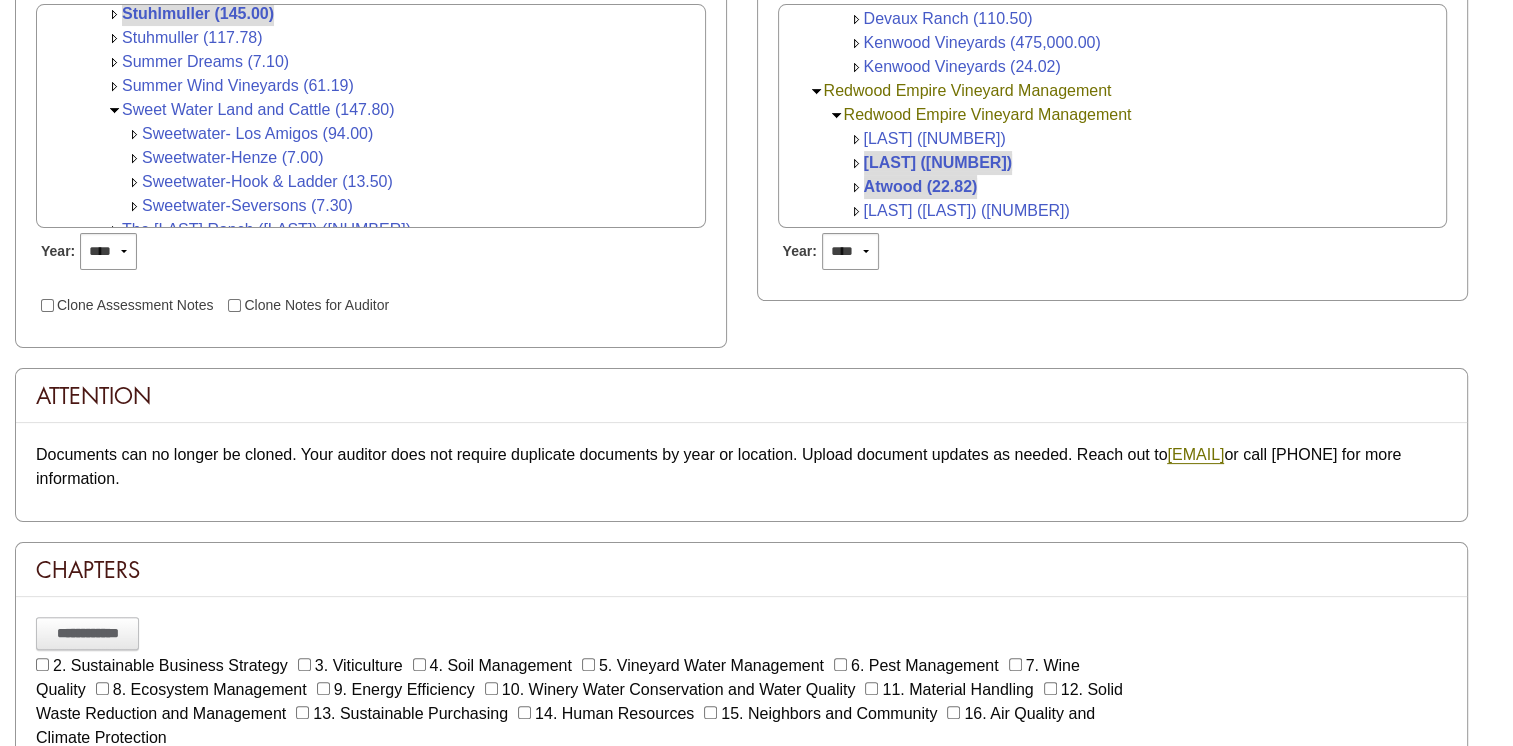 scroll, scrollTop: 736, scrollLeft: 0, axis: vertical 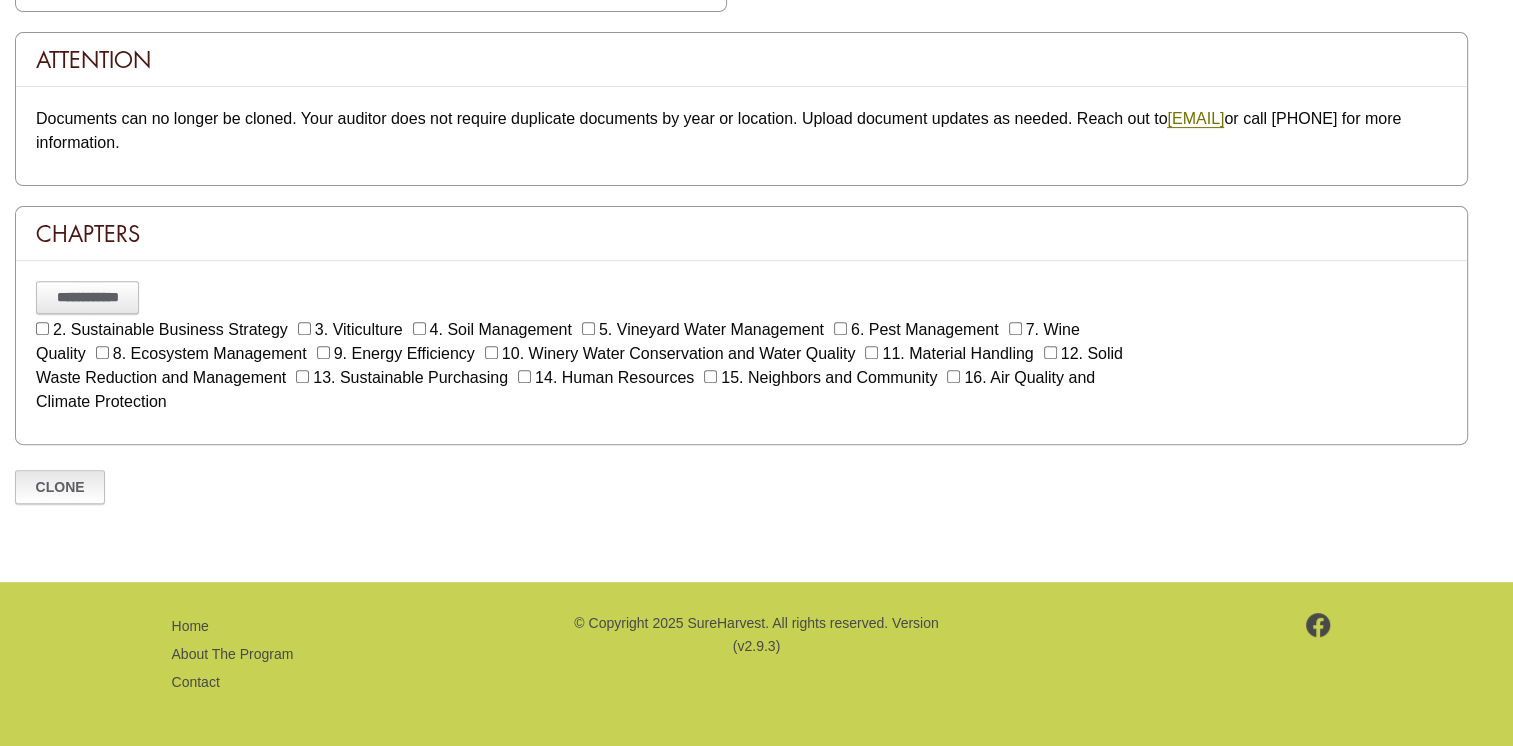 click on "Clone" at bounding box center (60, 487) 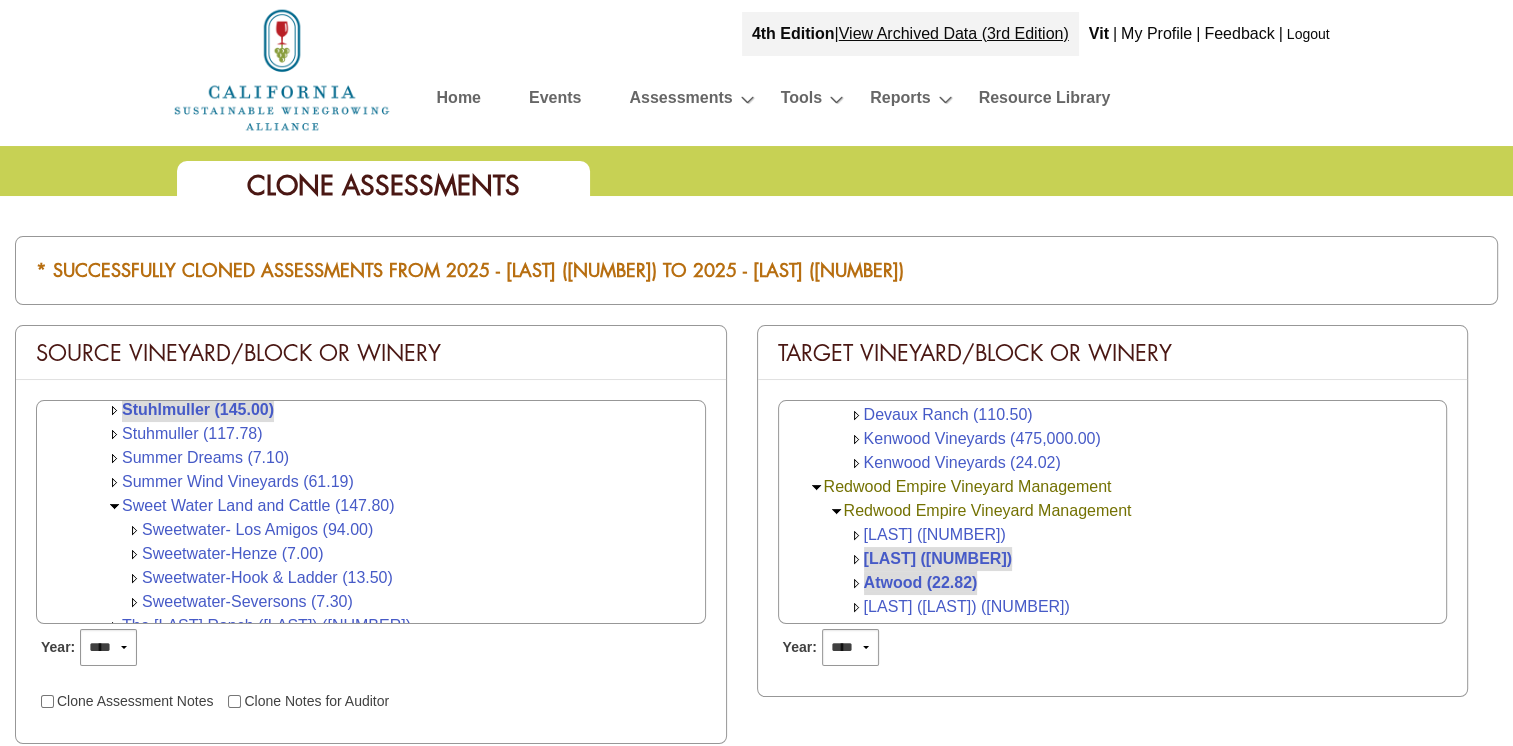 scroll, scrollTop: 0, scrollLeft: 0, axis: both 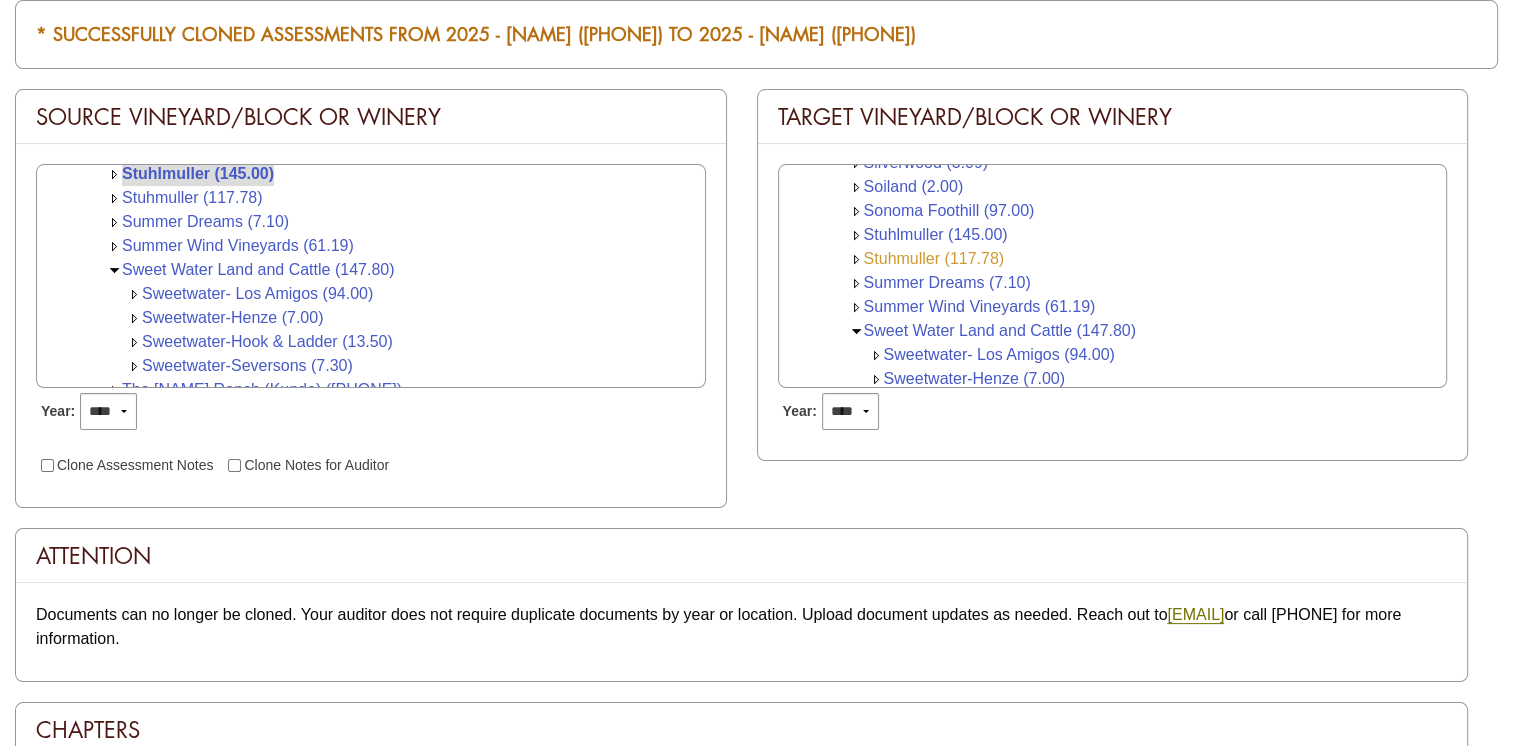 click on "Stuhmuller (117.78)" 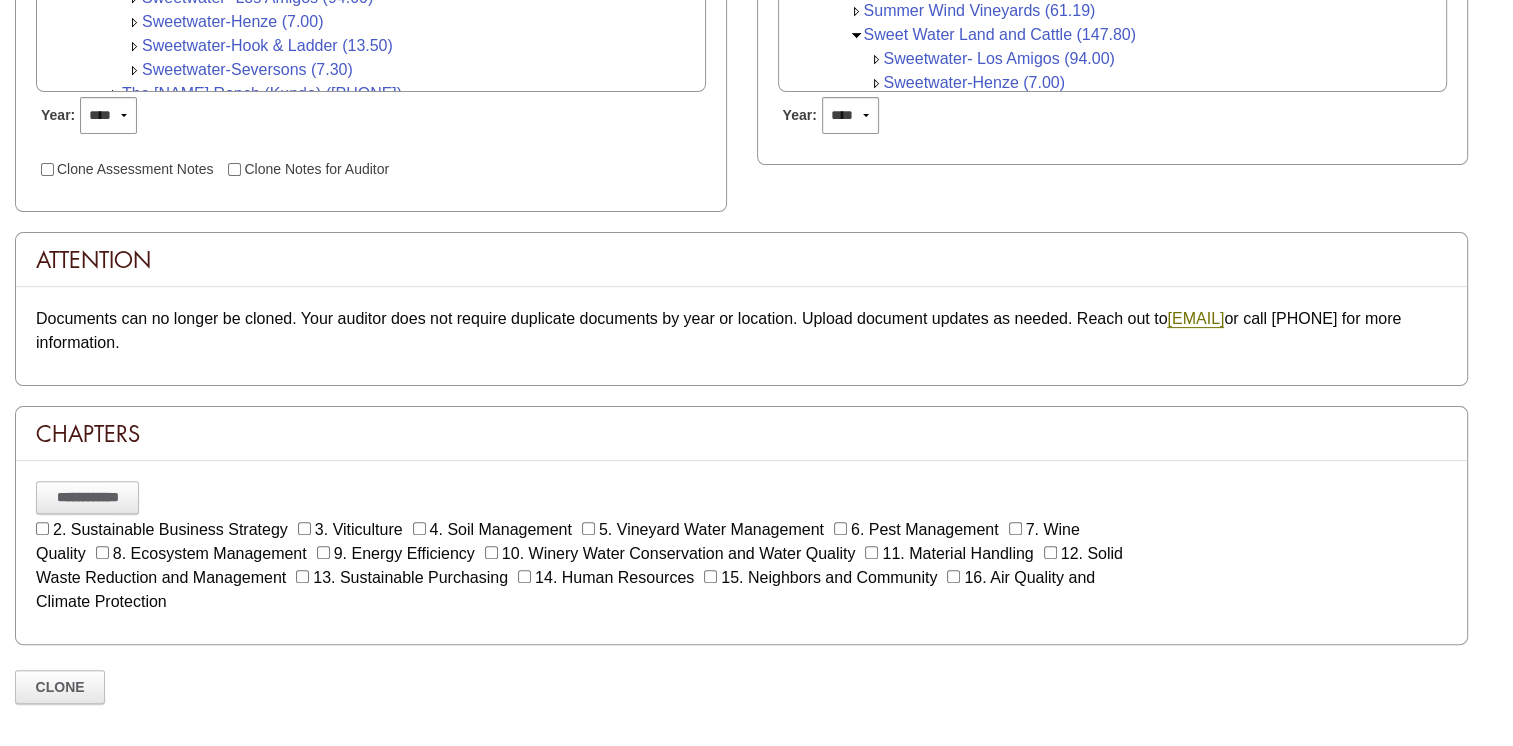 scroll, scrollTop: 540, scrollLeft: 0, axis: vertical 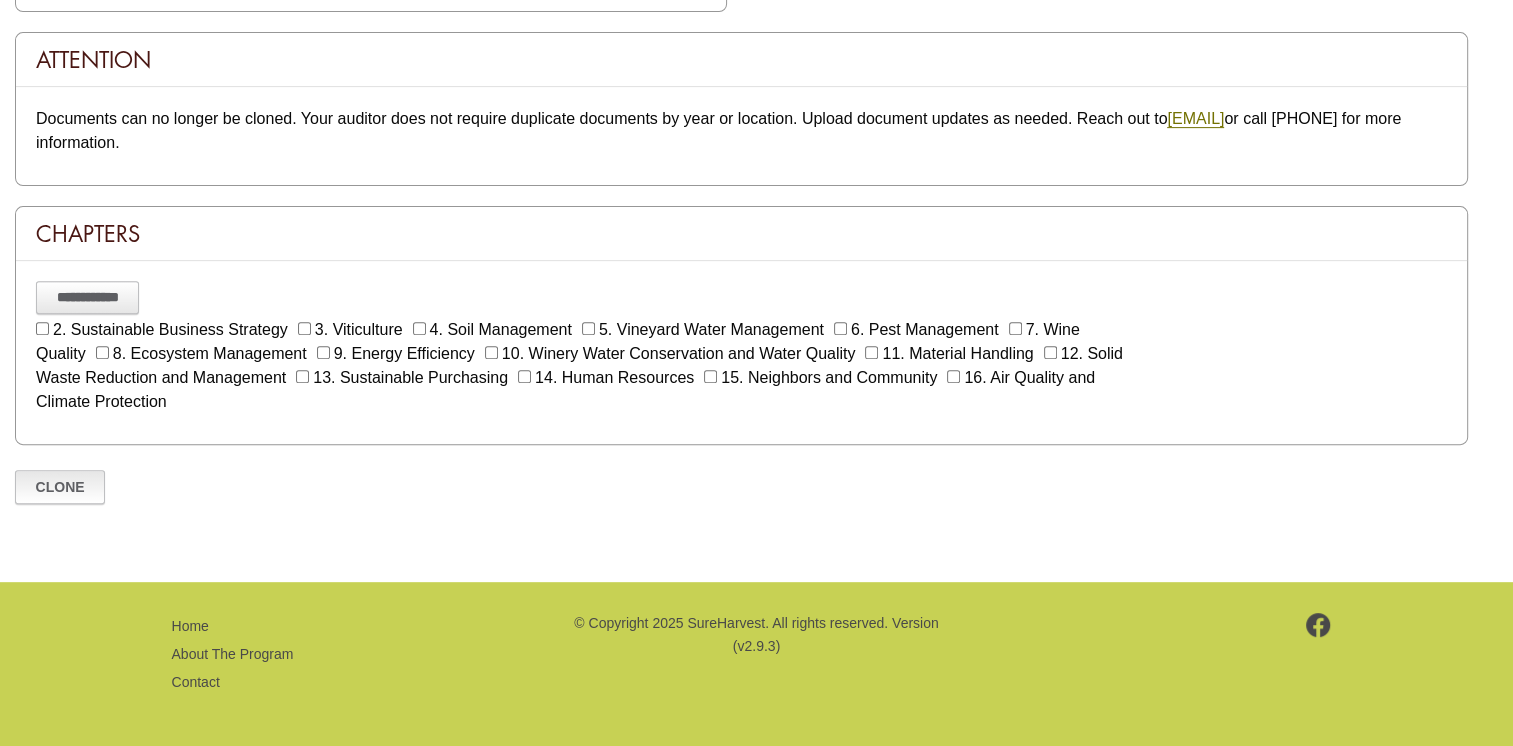 click on "Clone" at bounding box center (60, 487) 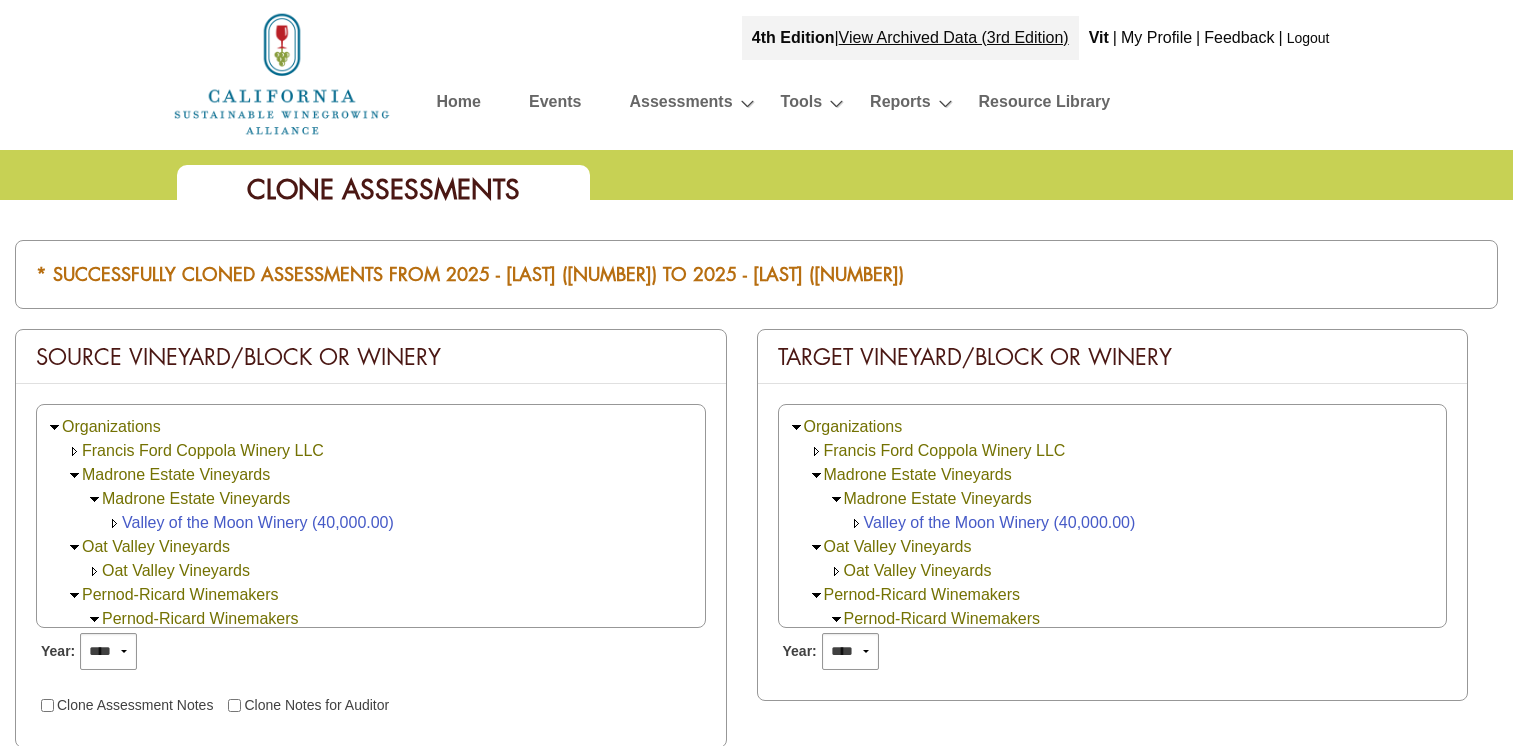 scroll, scrollTop: 240, scrollLeft: 0, axis: vertical 